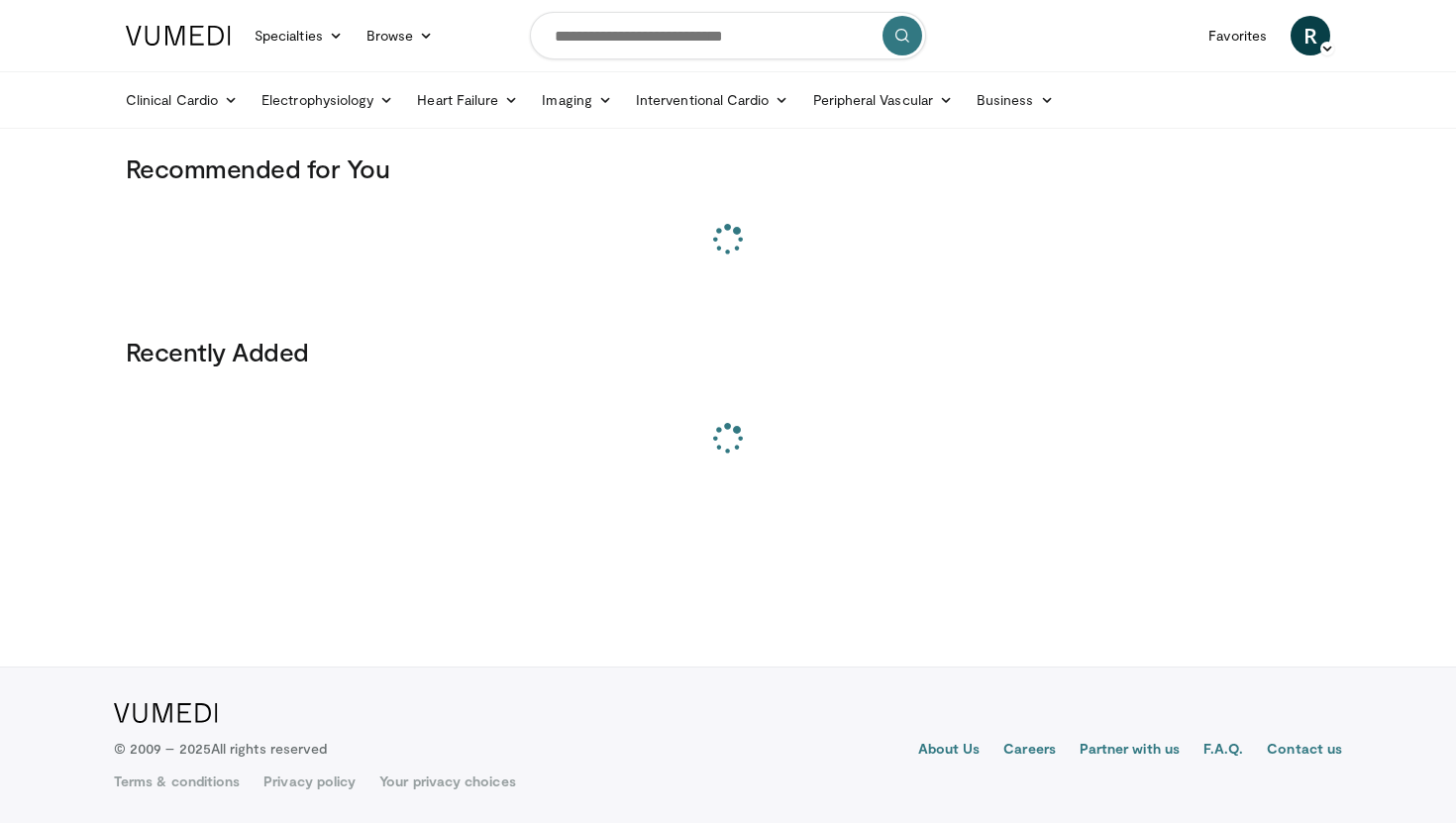 scroll, scrollTop: 0, scrollLeft: 0, axis: both 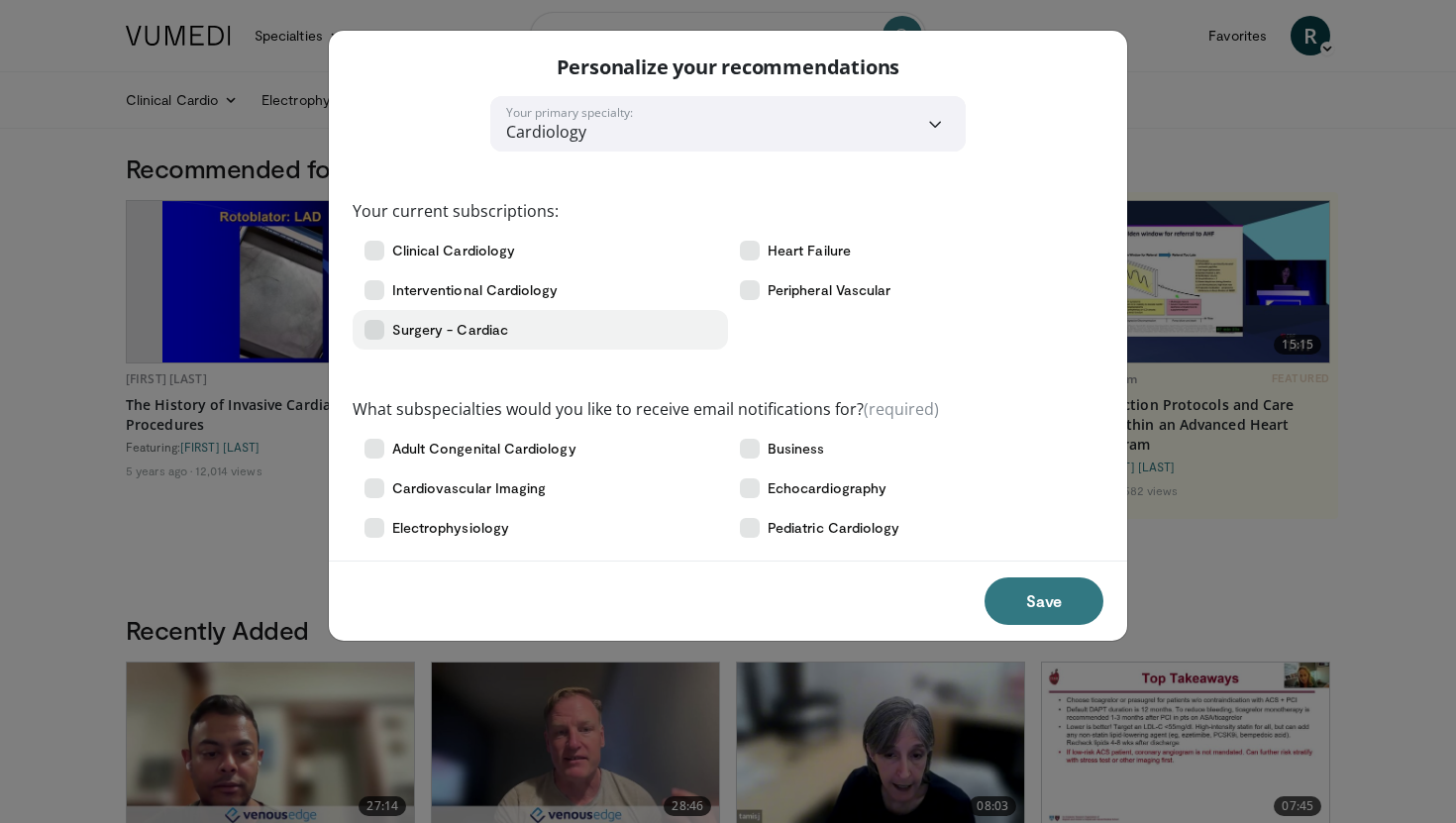 click at bounding box center [374, 330] 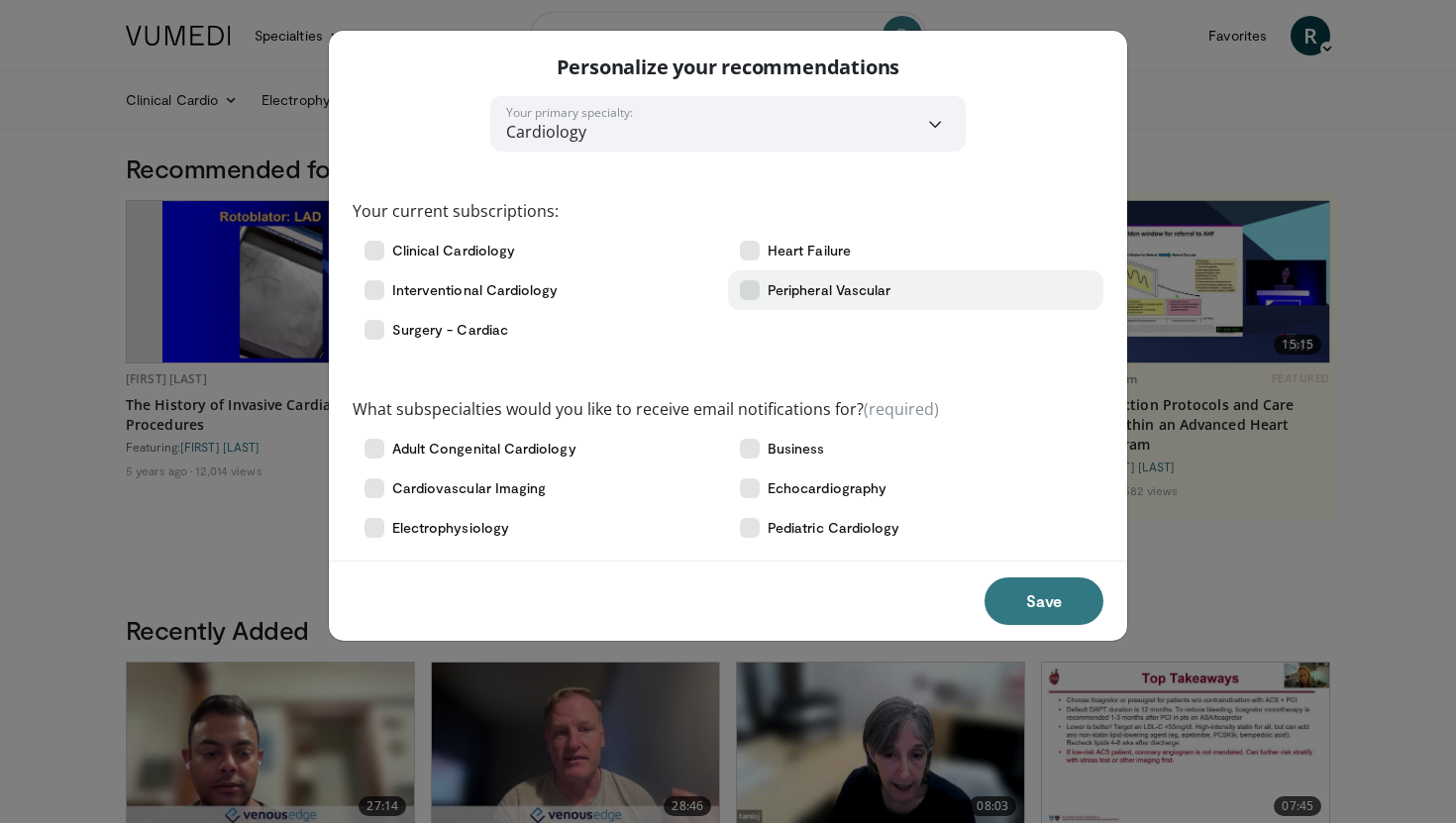 click at bounding box center (750, 290) 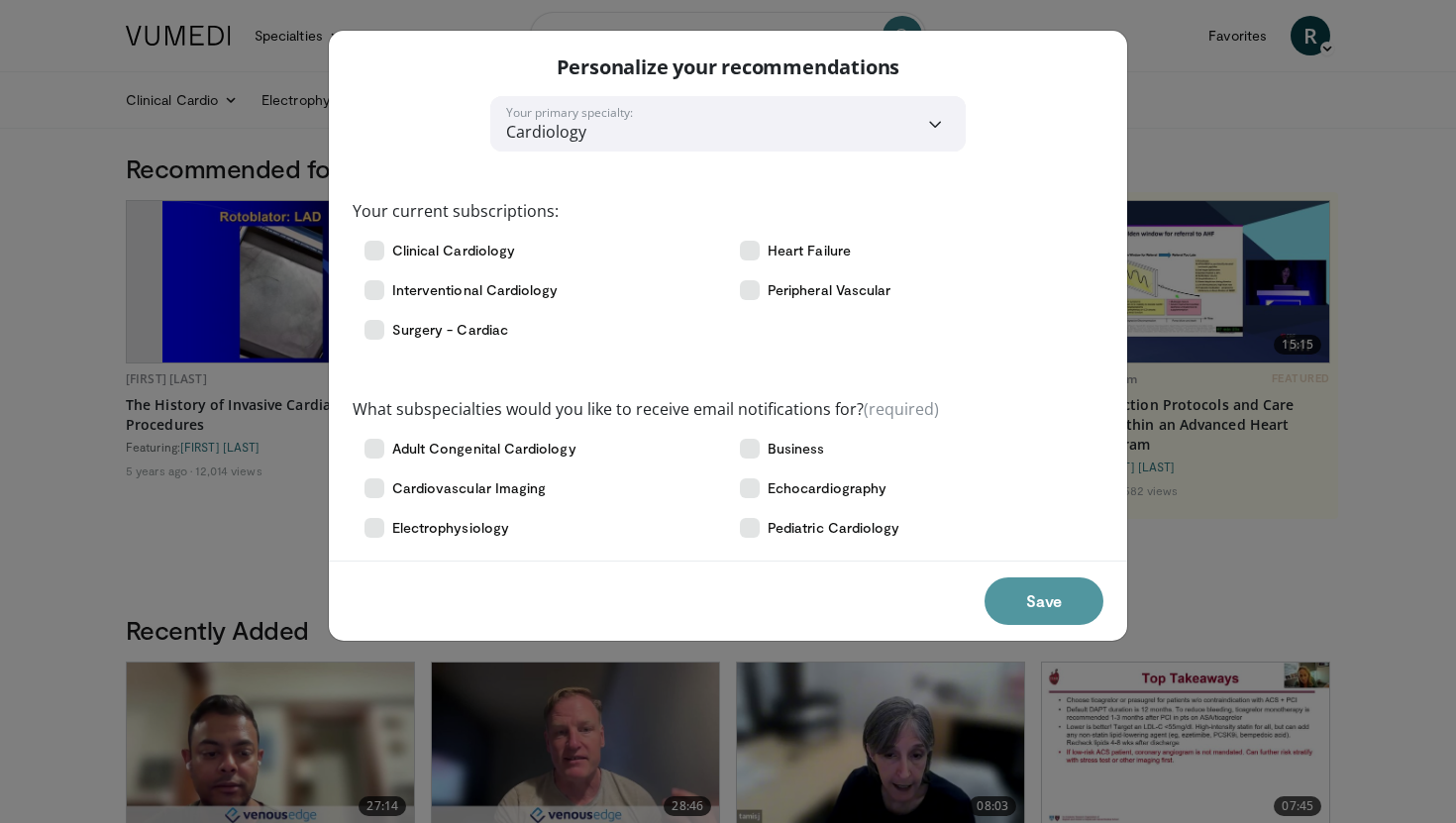 click on "Save" at bounding box center (1044, 601) 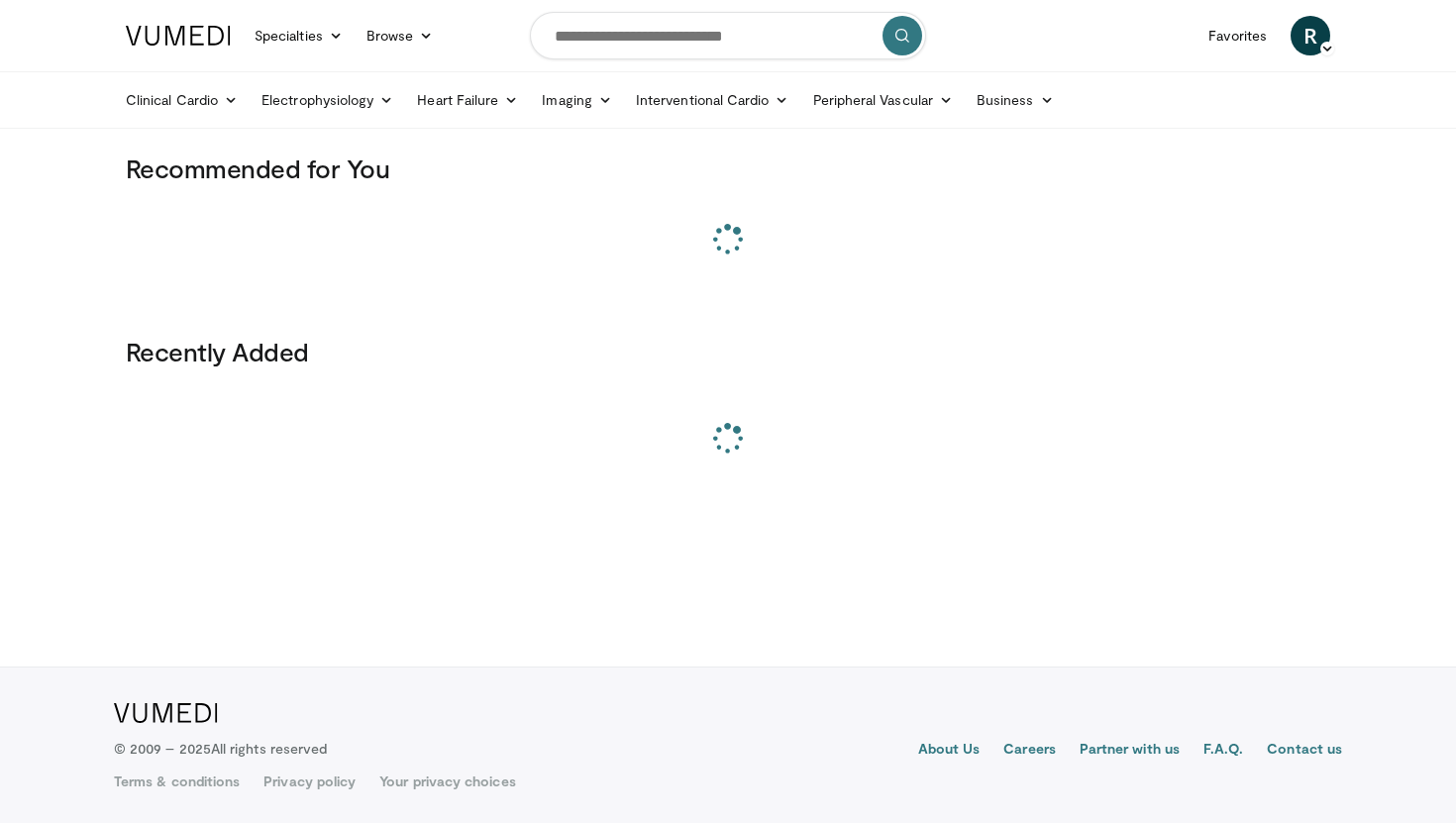 scroll, scrollTop: 0, scrollLeft: 0, axis: both 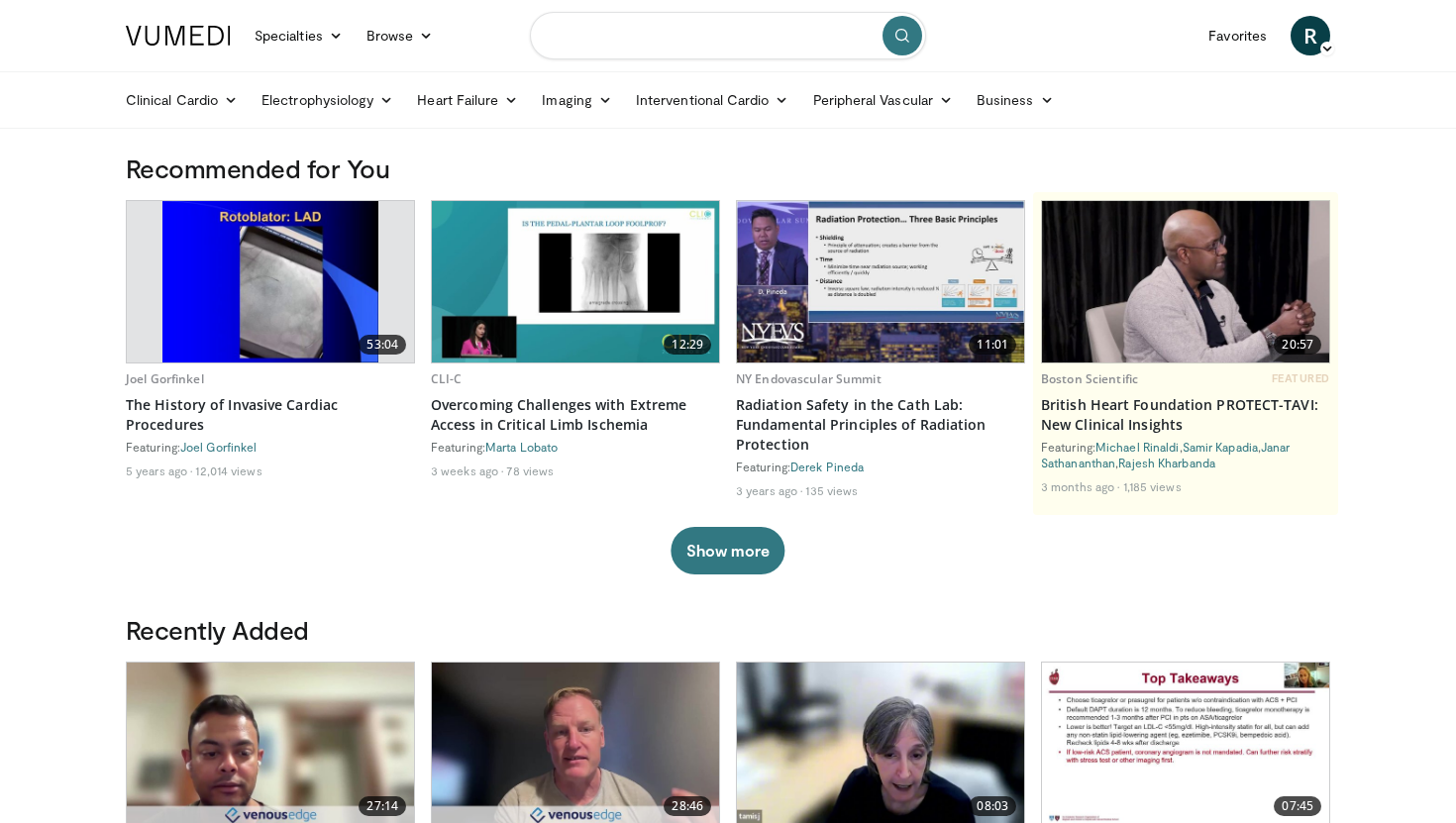 click at bounding box center (728, 36) 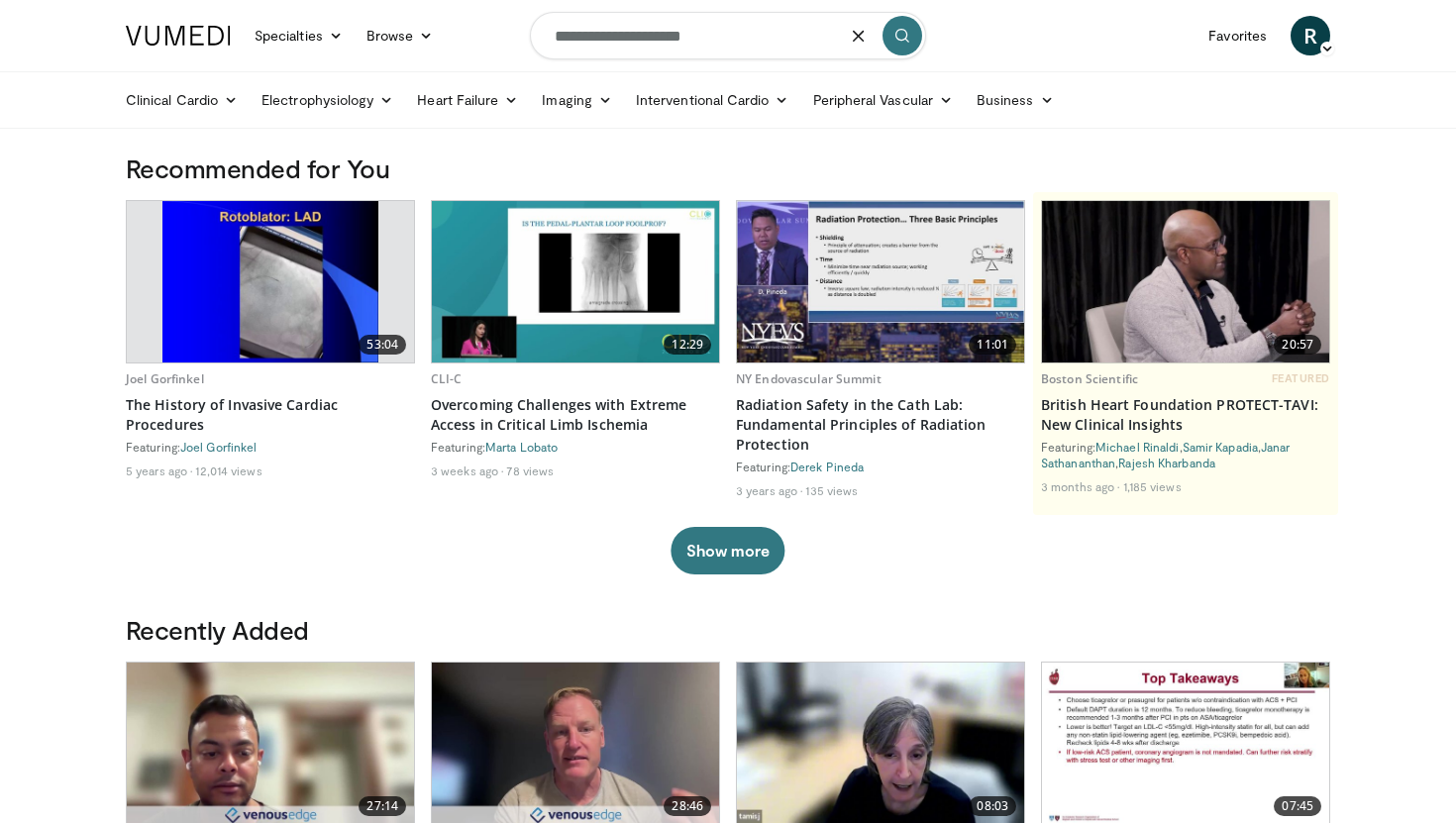 type on "**********" 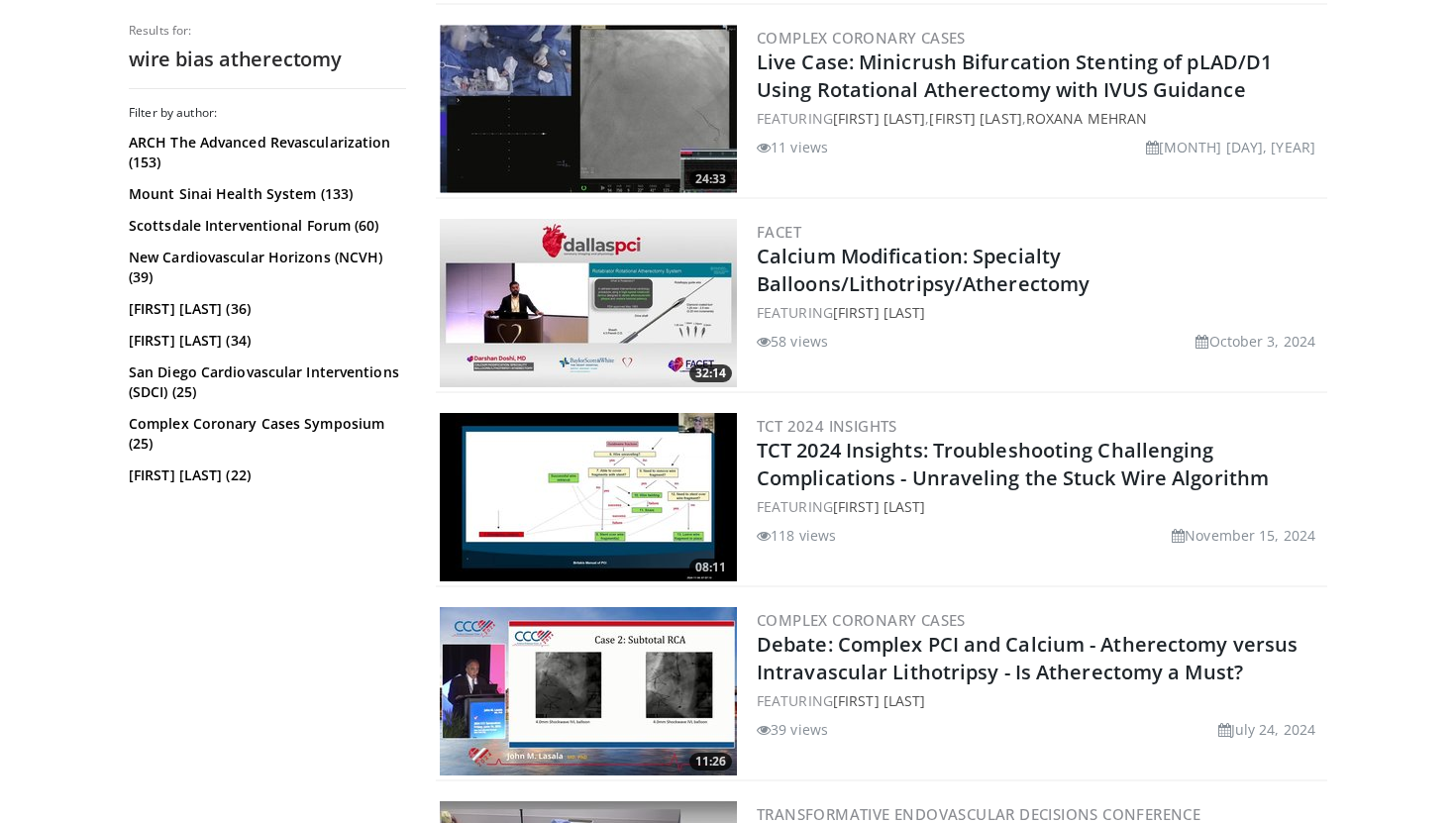 scroll, scrollTop: 2538, scrollLeft: 0, axis: vertical 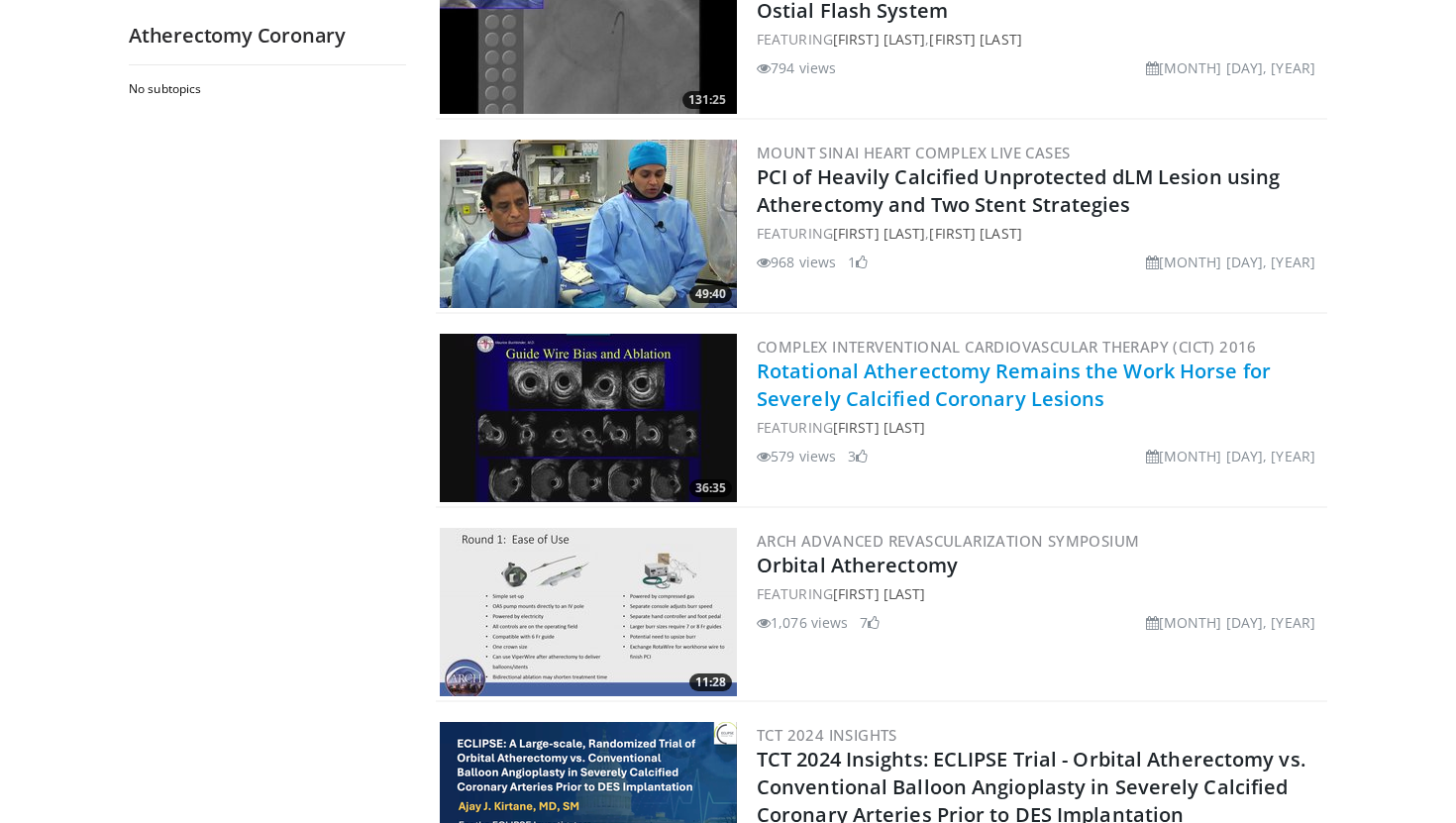 click on "Rotational Atherectomy Remains the Work Horse for Severely Calcified Coronary Lesions" at bounding box center (1013, 384) 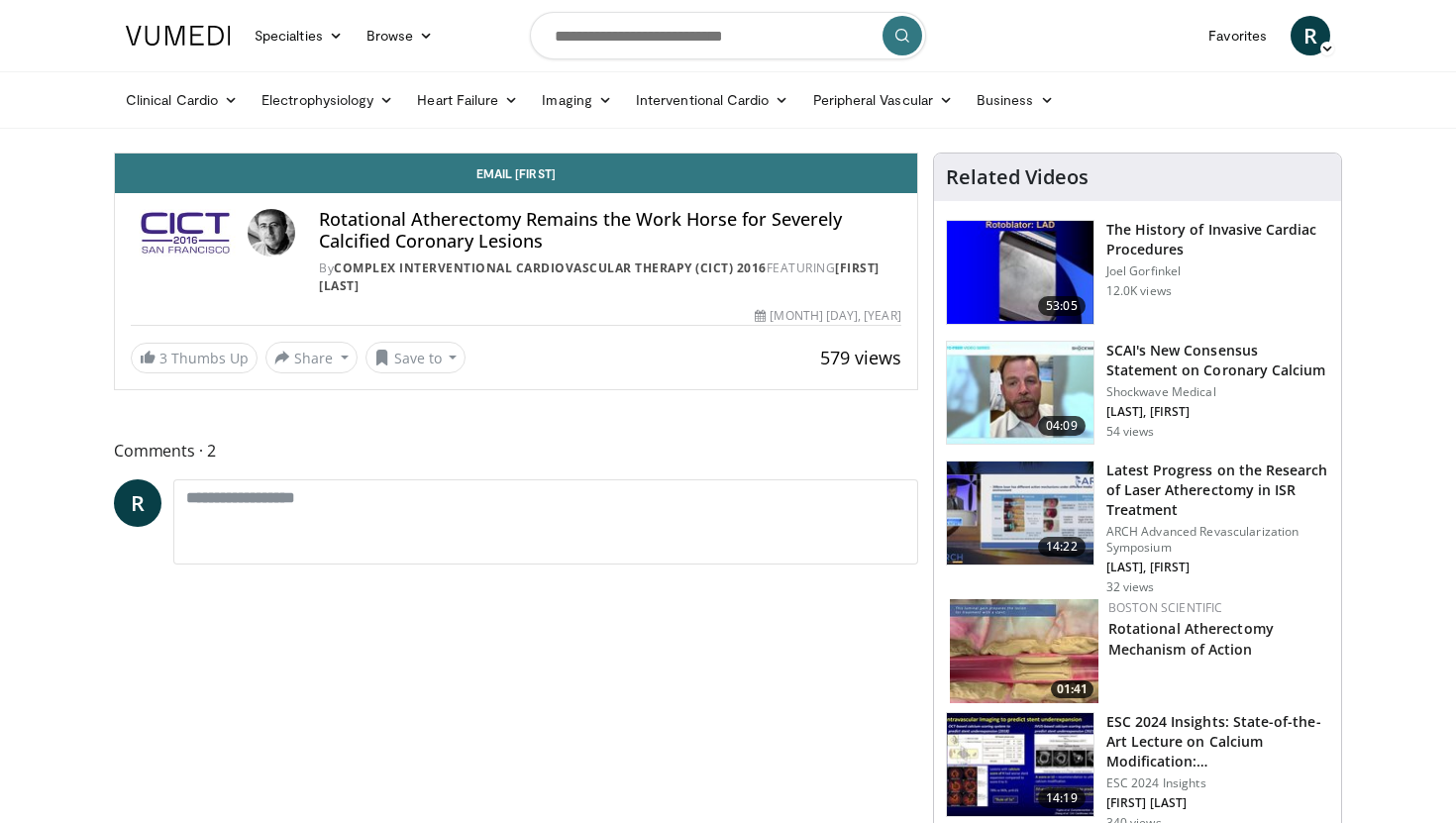 scroll, scrollTop: 0, scrollLeft: 0, axis: both 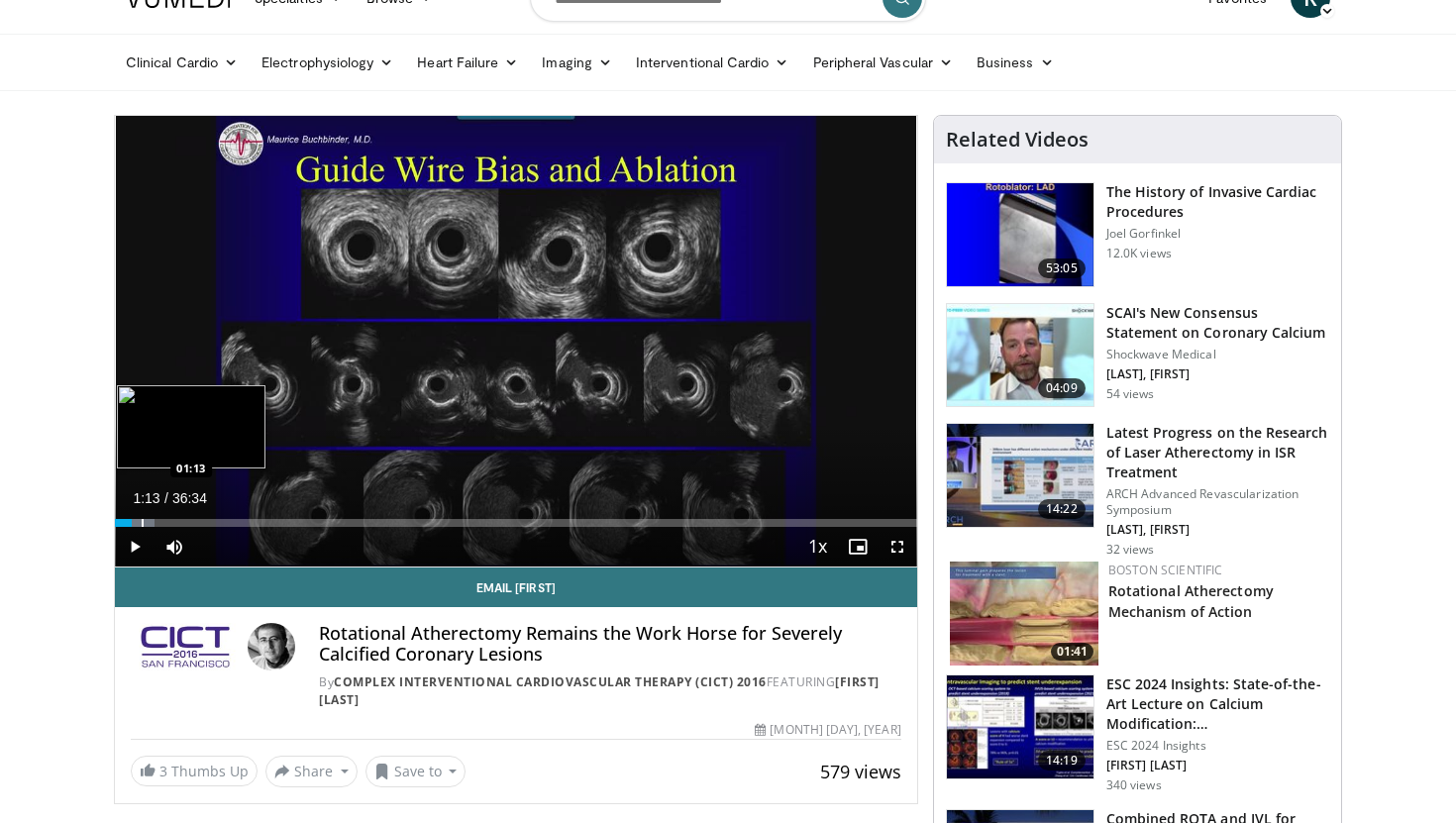 click at bounding box center (143, 523) 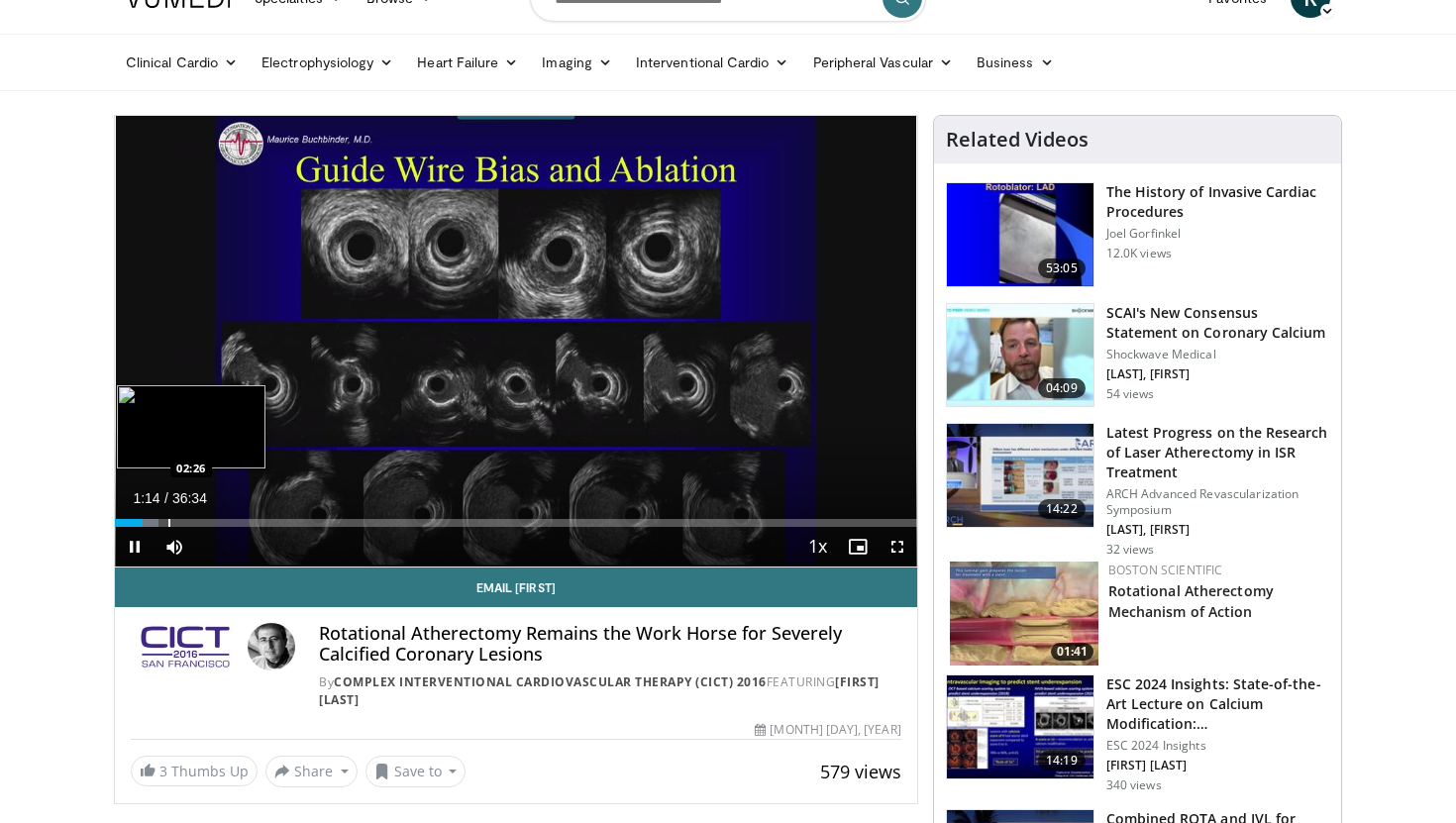 click on "**********" at bounding box center [516, 342] 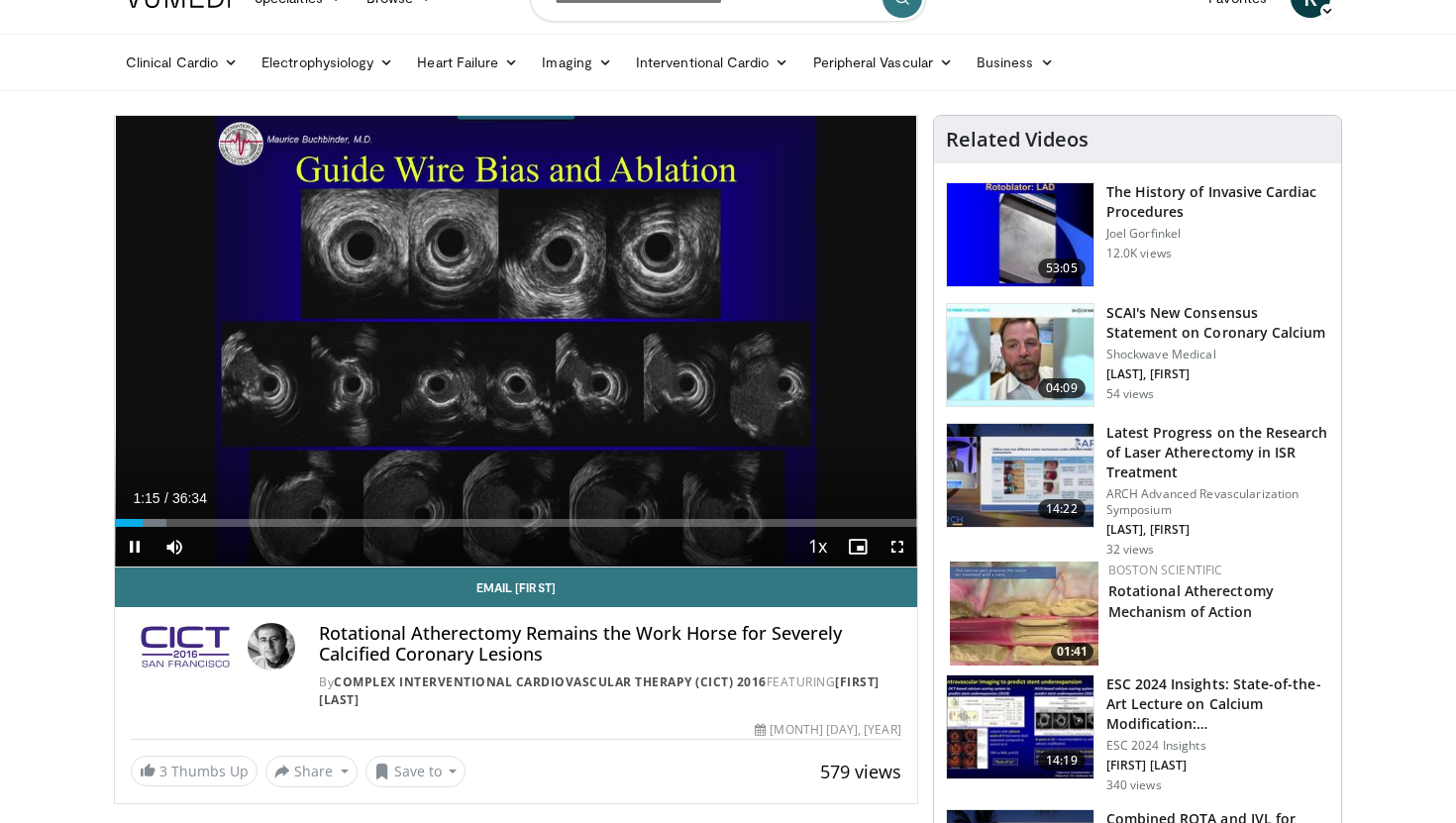 click on "Current Time  1:15 / Duration  36:34 Pause Skip Backward Skip Forward Mute Loaded :  6.37% 01:15 04:58 Stream Type  LIVE Seek to live, currently behind live LIVE   1x Playback Rate 0.5x 0.75x 1x , selected 1.25x 1.5x 1.75x 2x Chapters Chapters Descriptions descriptions off , selected Captions captions settings , opens captions settings dialog captions off , selected Audio Track en (Main) , selected Fullscreen Enable picture-in-picture mode" at bounding box center (516, 547) 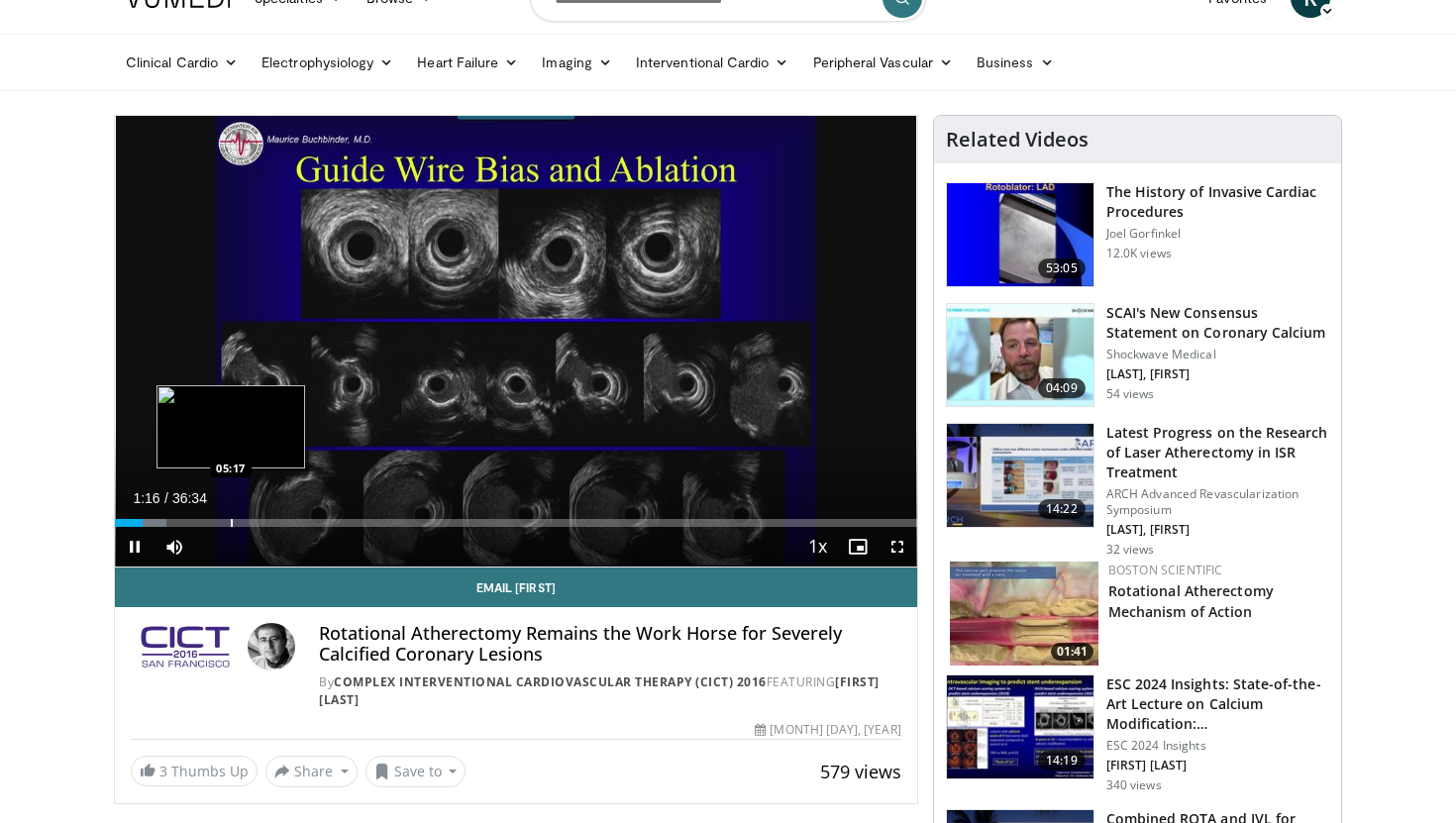 click at bounding box center [232, 523] 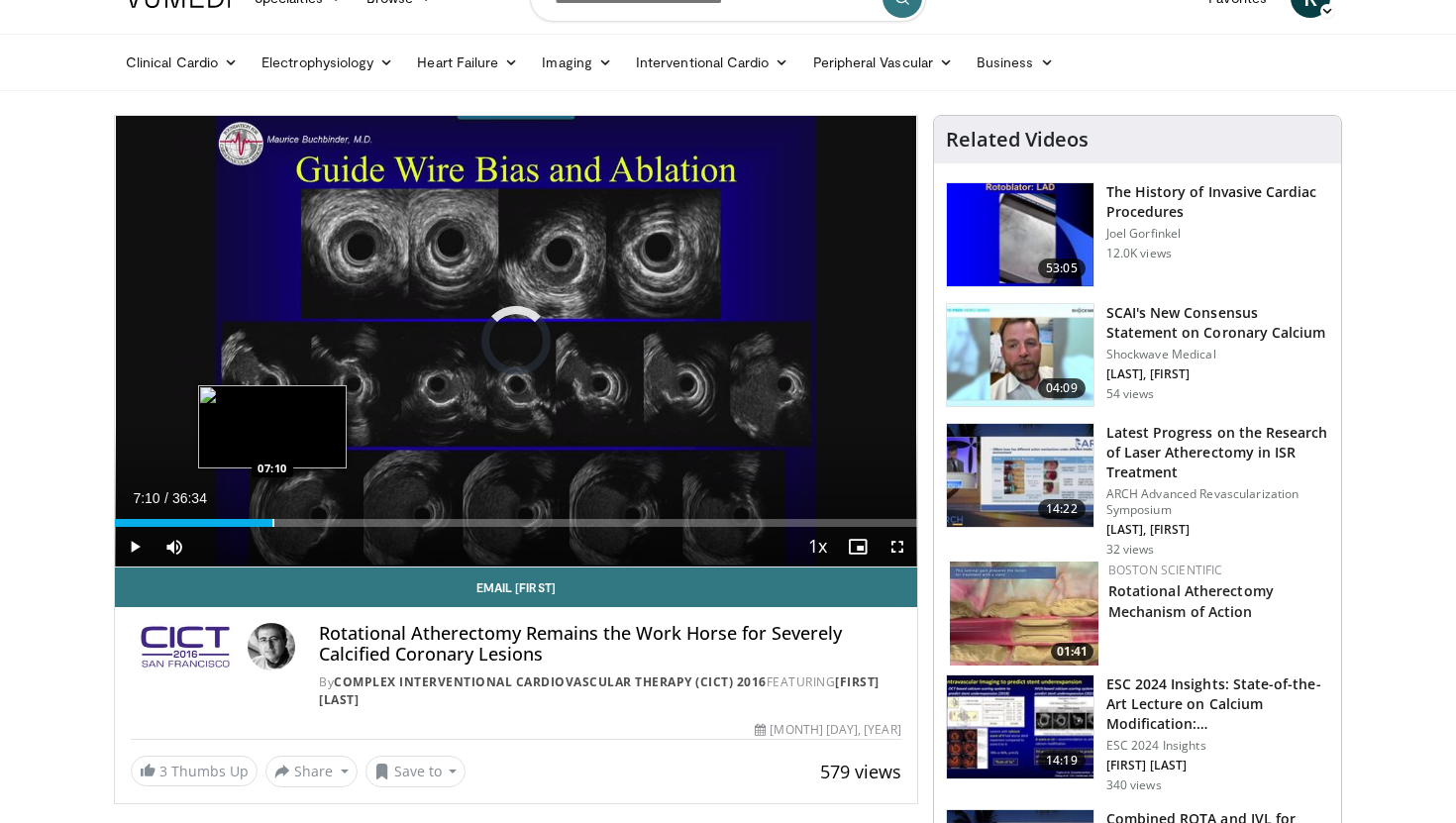click at bounding box center (273, 523) 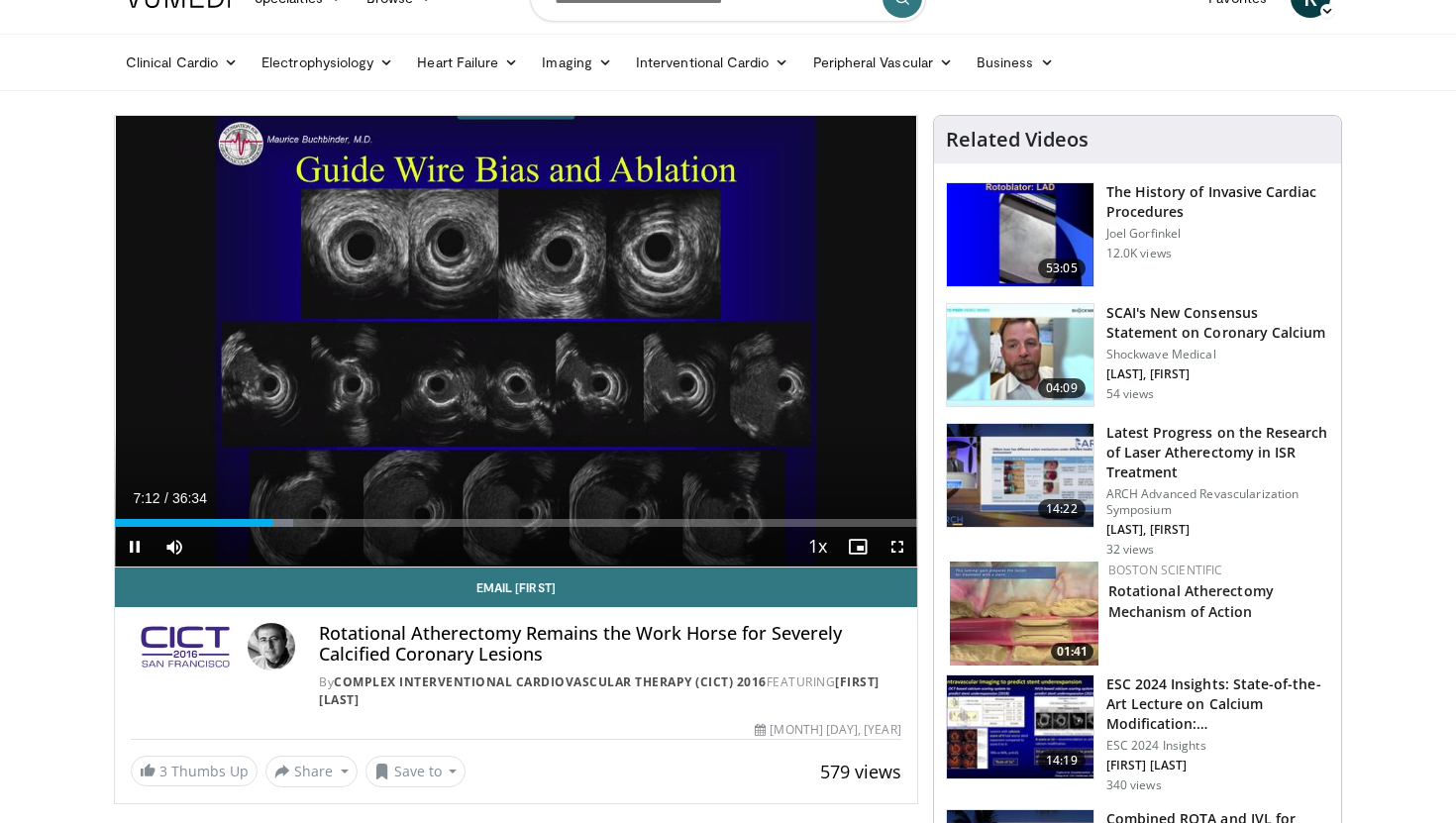 click on "Current Time  7:12 / Duration  36:34 Pause Skip Backward Skip Forward Mute Loaded :  22.29% 07:12 07:10 Stream Type  LIVE Seek to live, currently behind live LIVE   1x Playback Rate 0.5x 0.75x 1x , selected 1.25x 1.5x 1.75x 2x Chapters Chapters Descriptions descriptions off , selected Captions captions settings , opens captions settings dialog captions off , selected Audio Track en (Main) , selected Fullscreen Enable picture-in-picture mode" at bounding box center (516, 547) 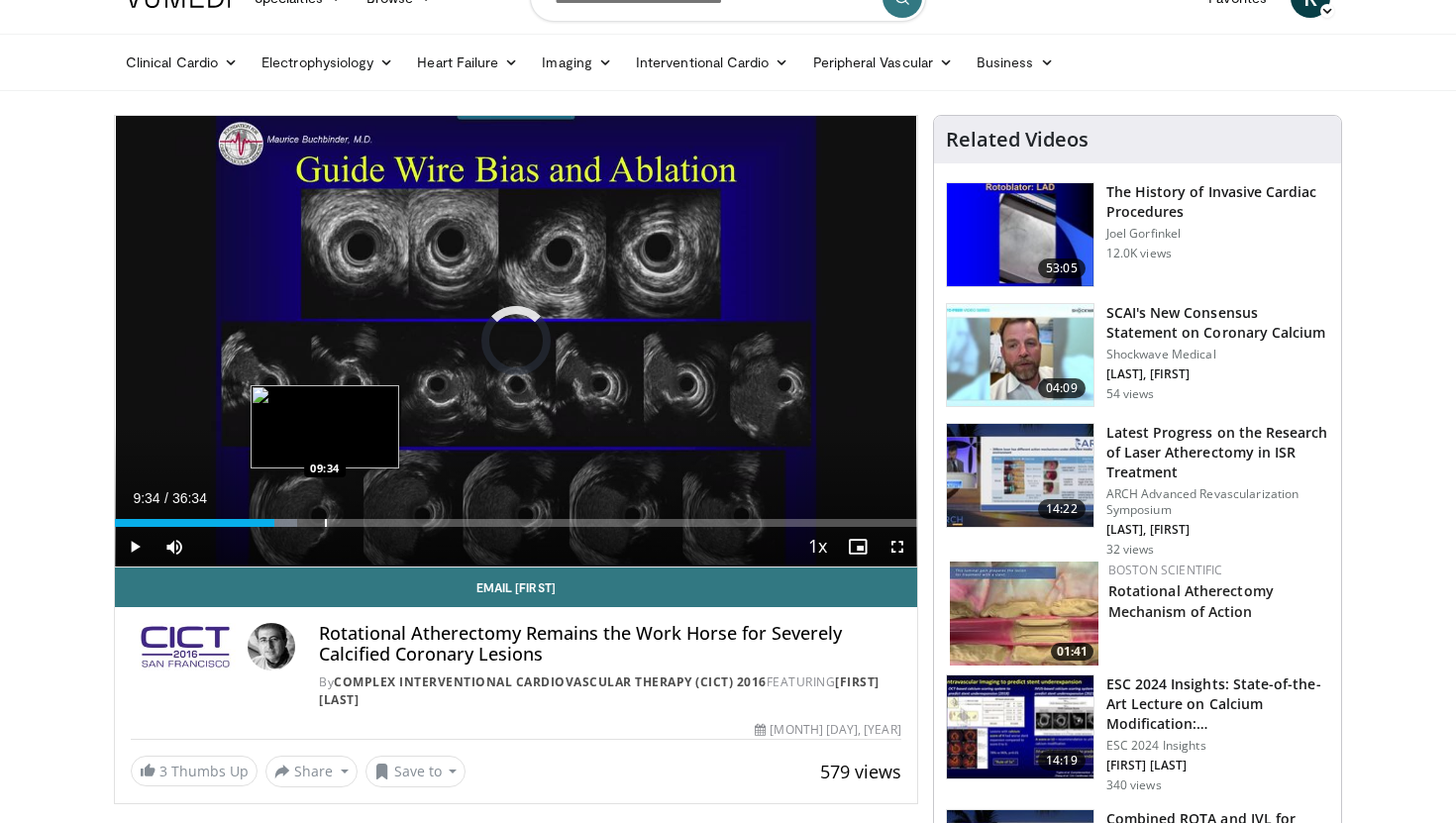 click at bounding box center (326, 523) 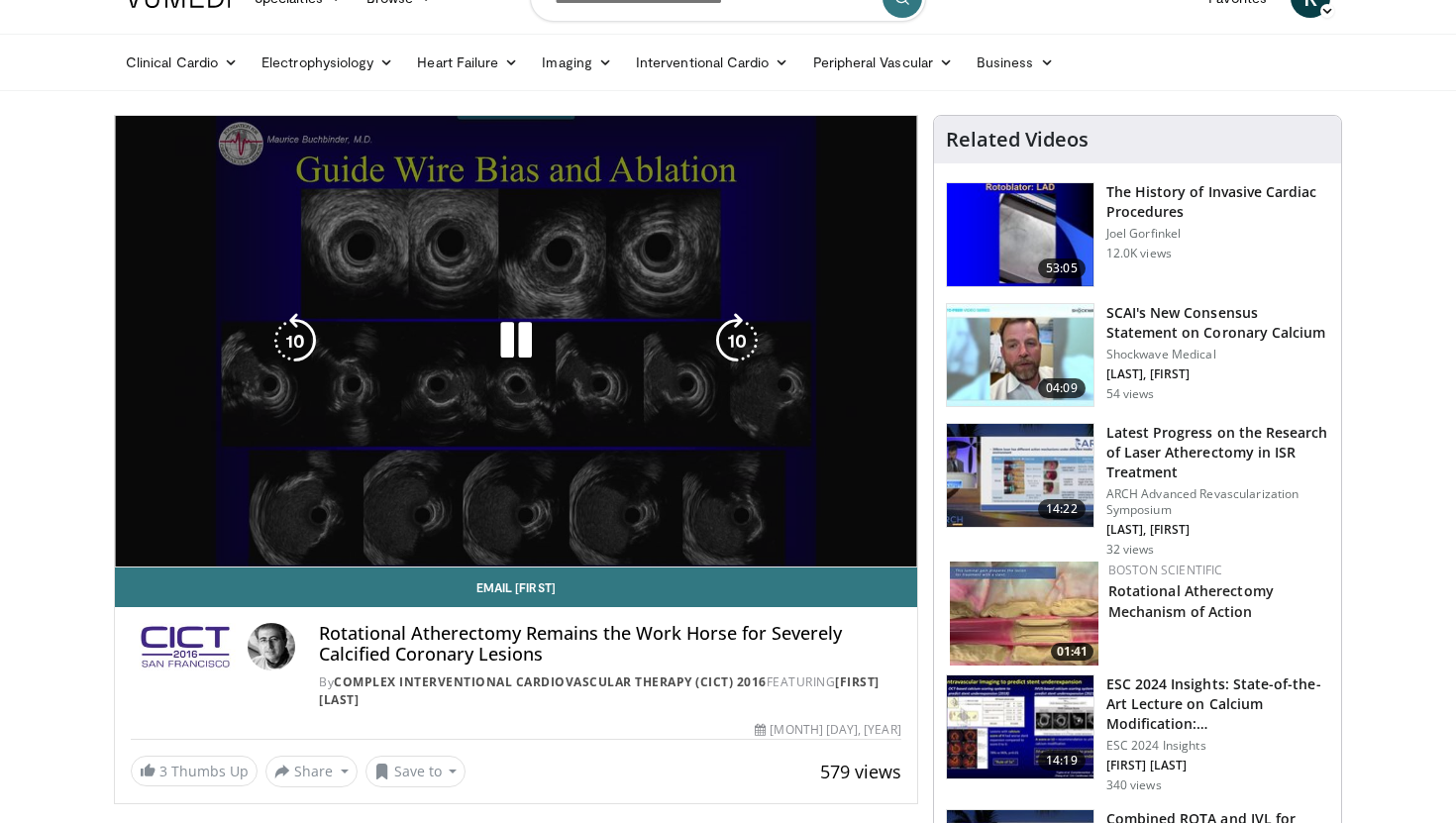 click on "**********" at bounding box center [516, 342] 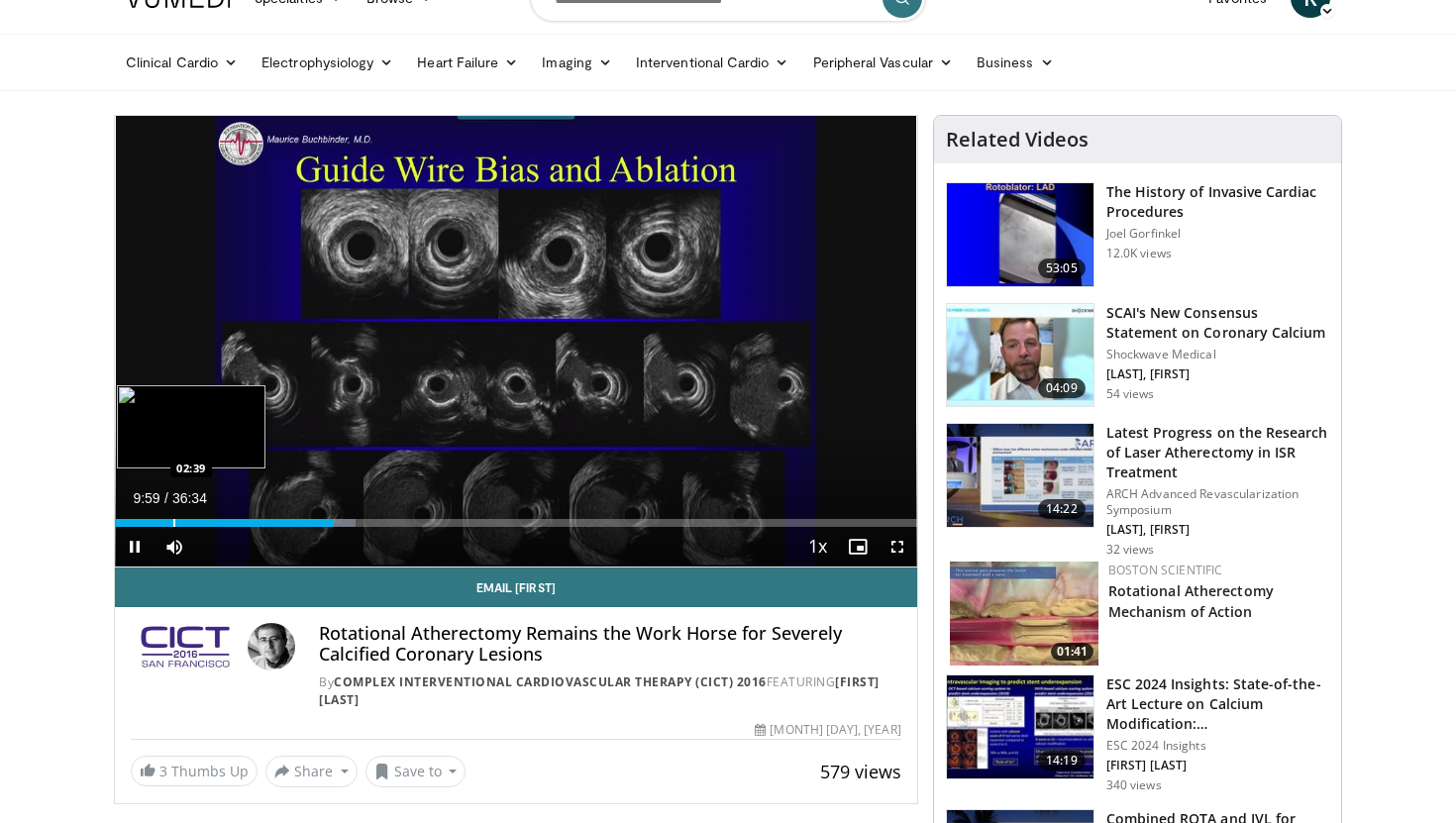 click at bounding box center (174, 523) 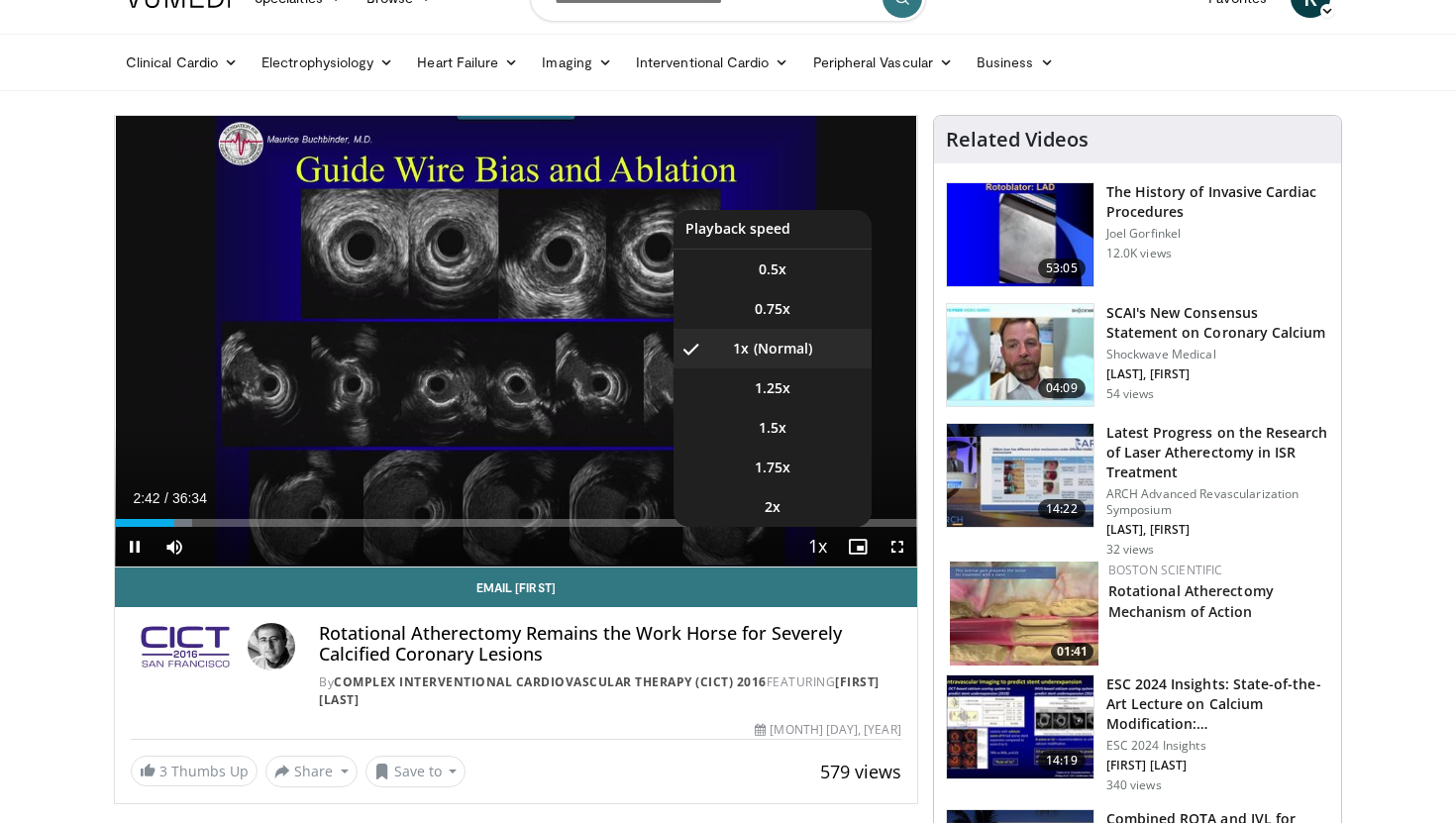 click at bounding box center (818, 548) 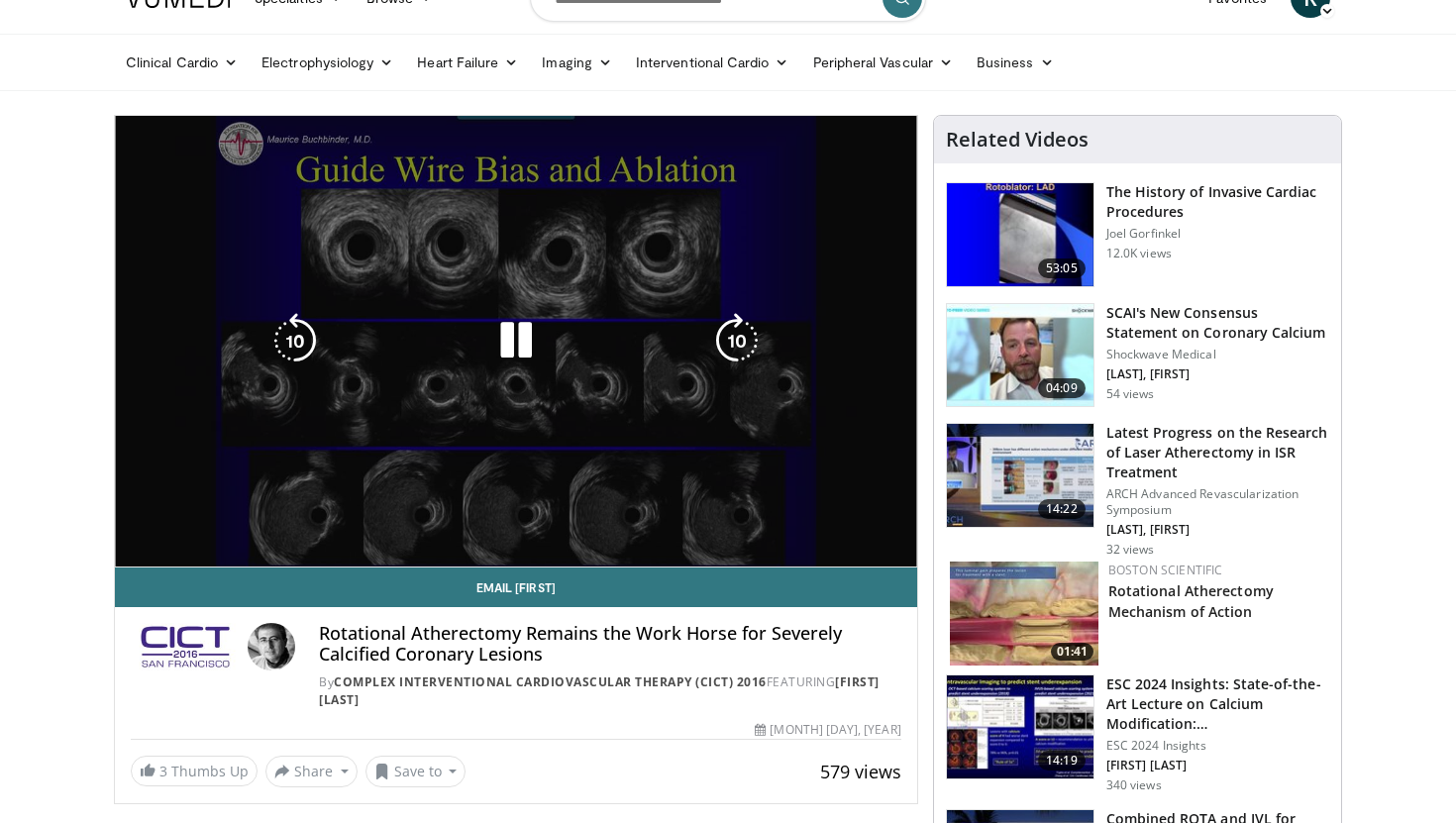 click on "10 seconds
Tap to unmute" at bounding box center [516, 341] 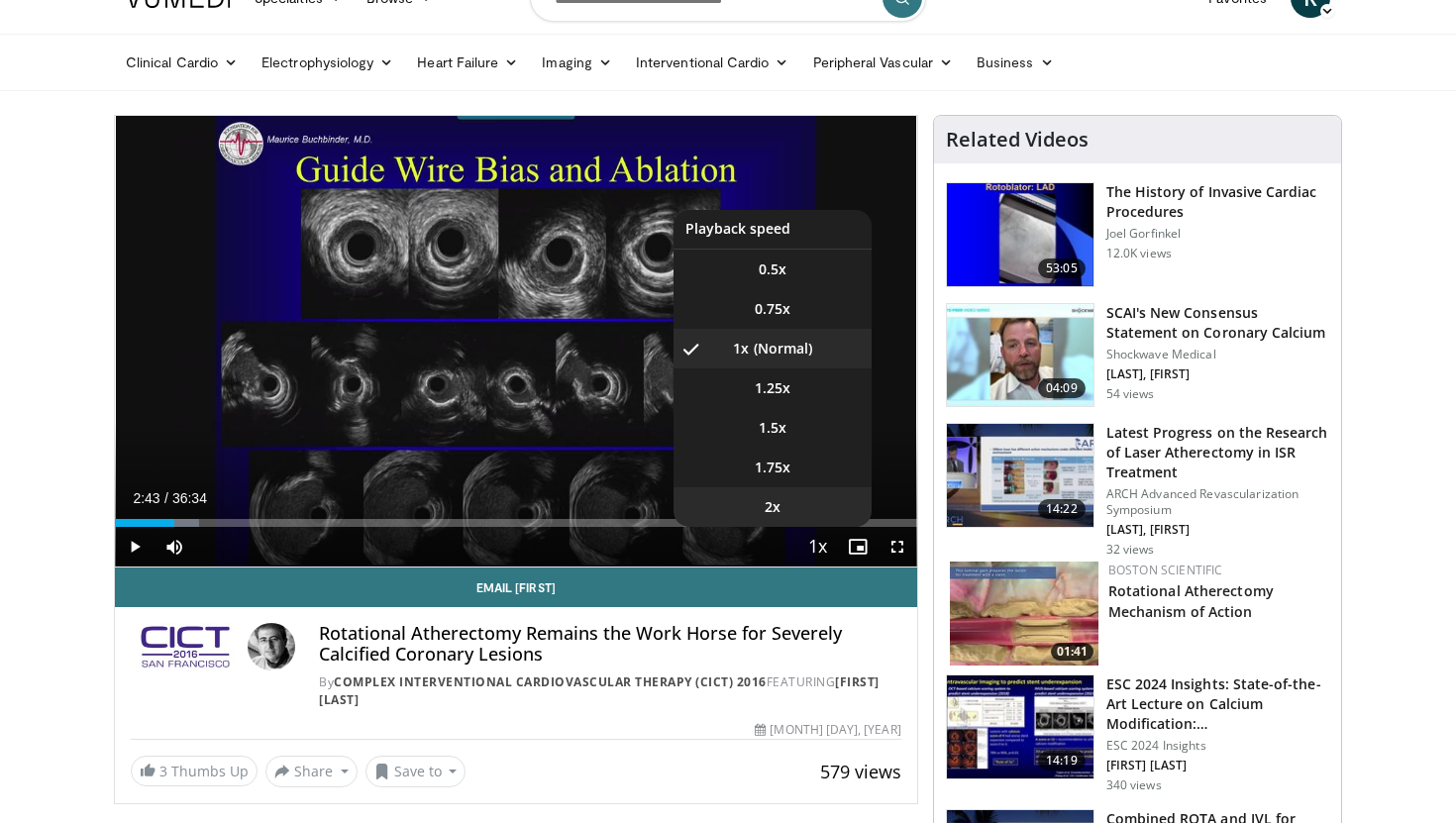 click on "2x" at bounding box center [773, 507] 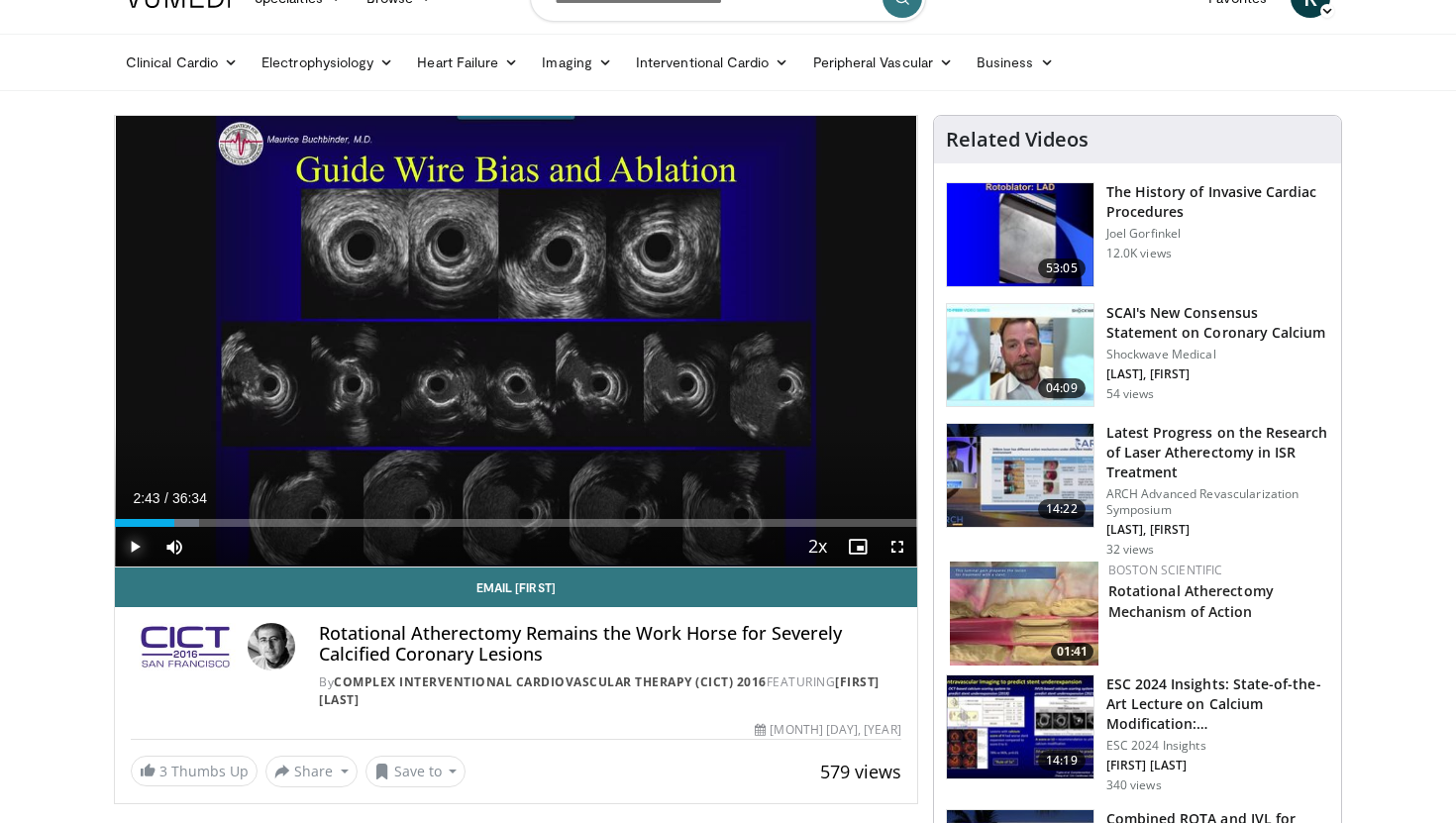 click at bounding box center [135, 547] 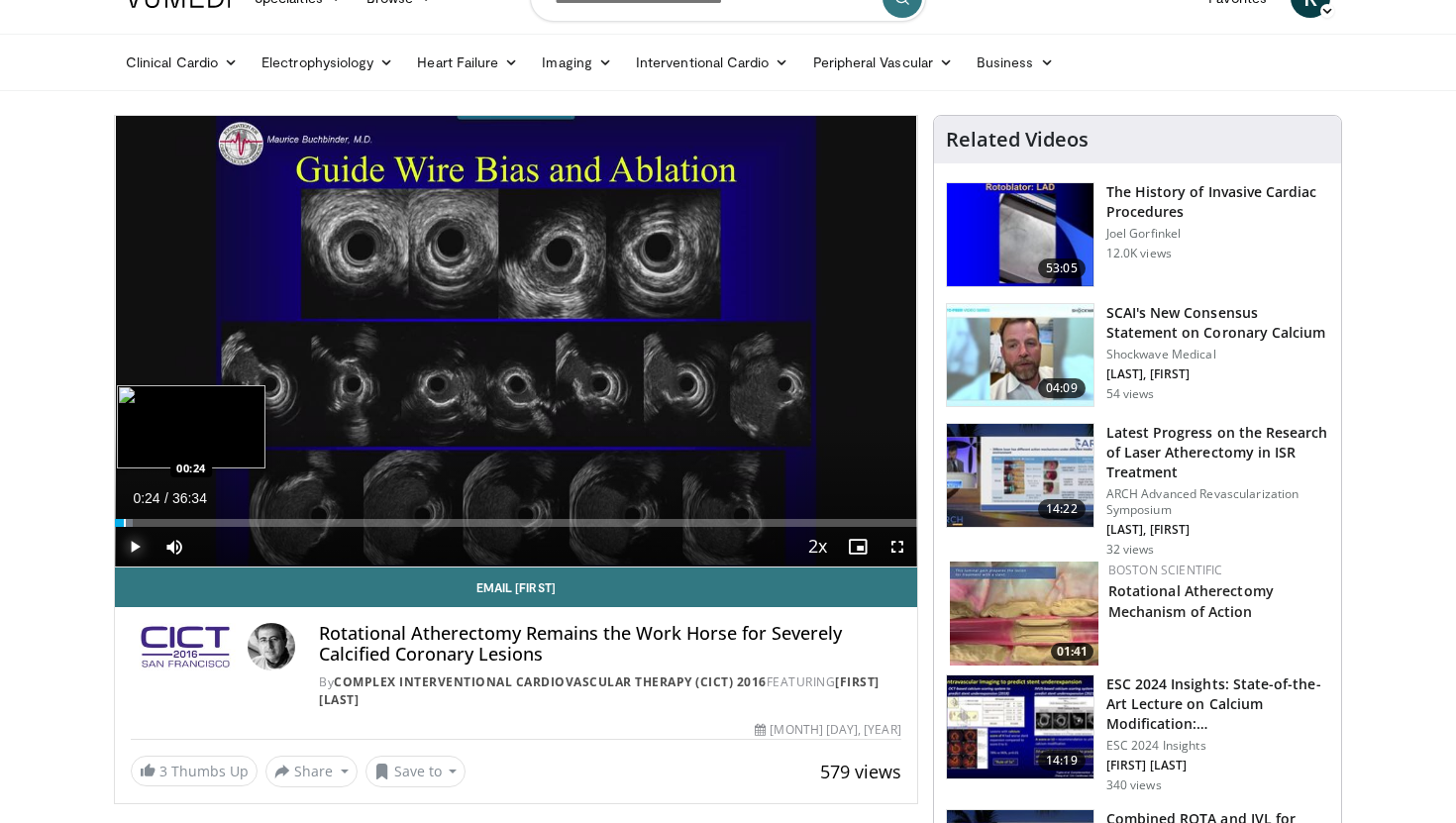 drag, startPoint x: 174, startPoint y: 525, endPoint x: 125, endPoint y: 520, distance: 49.25444 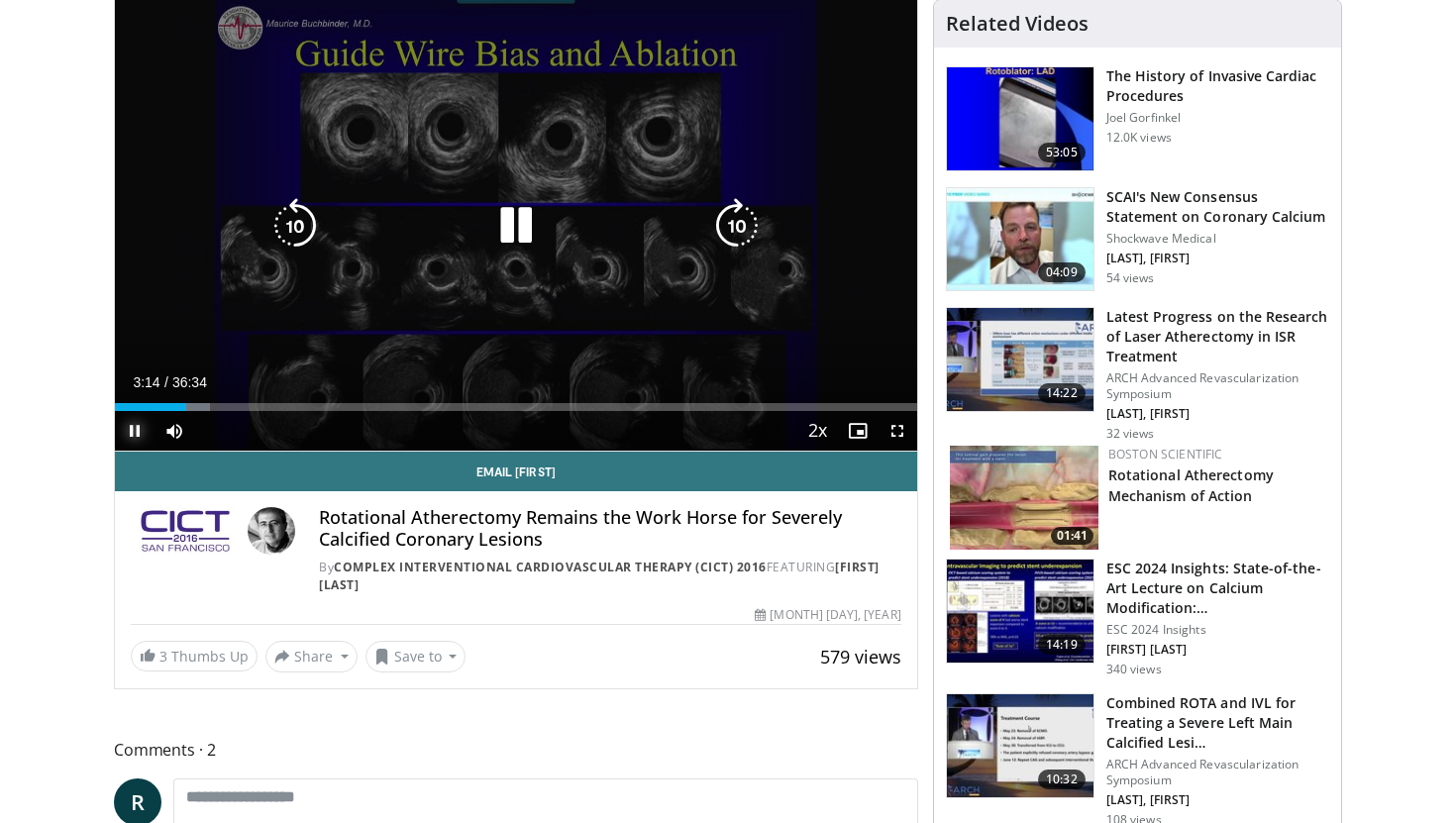 scroll, scrollTop: 220, scrollLeft: 0, axis: vertical 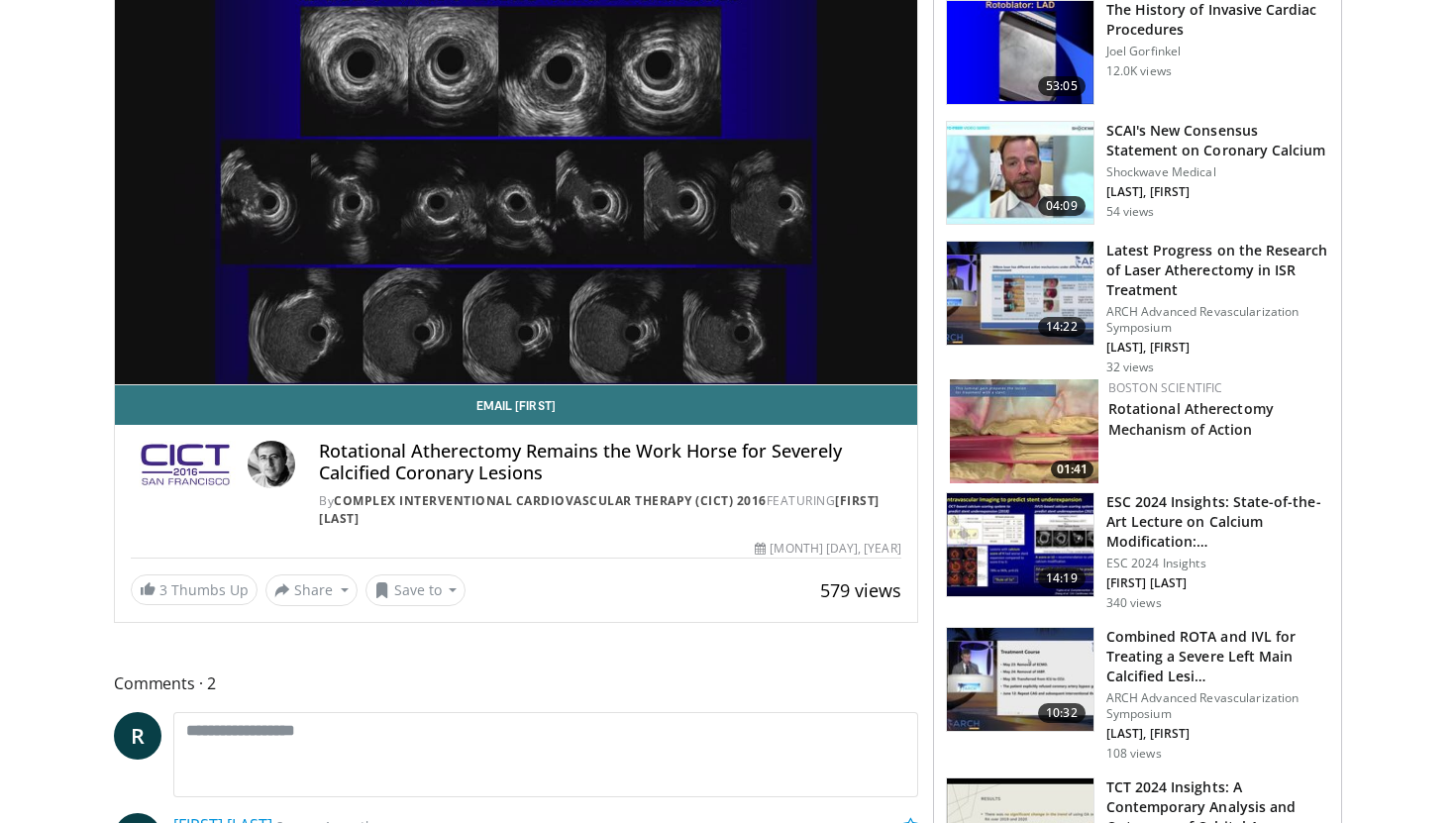 click at bounding box center [1020, 545] 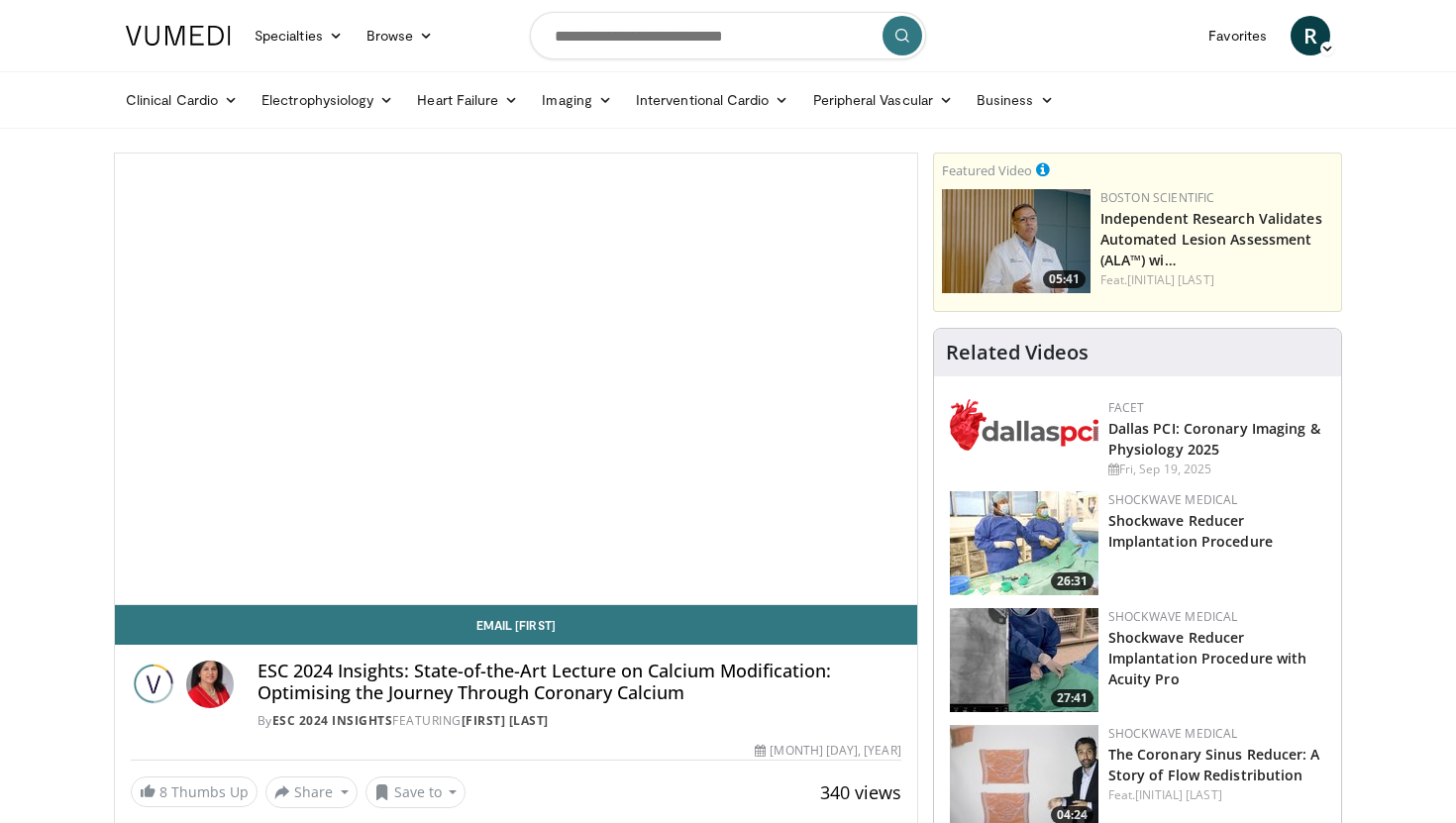 scroll, scrollTop: 0, scrollLeft: 0, axis: both 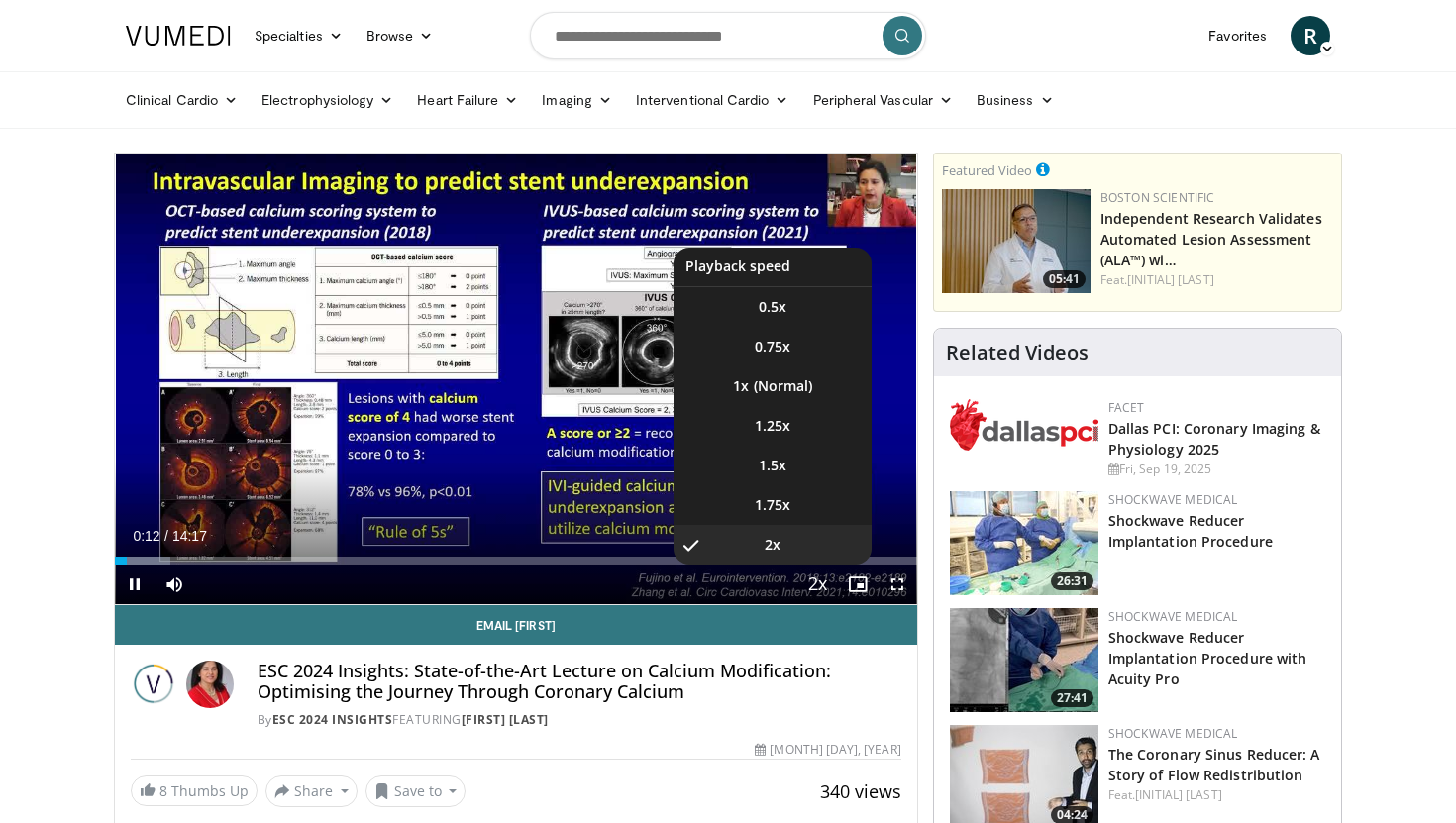 click at bounding box center [818, 585] 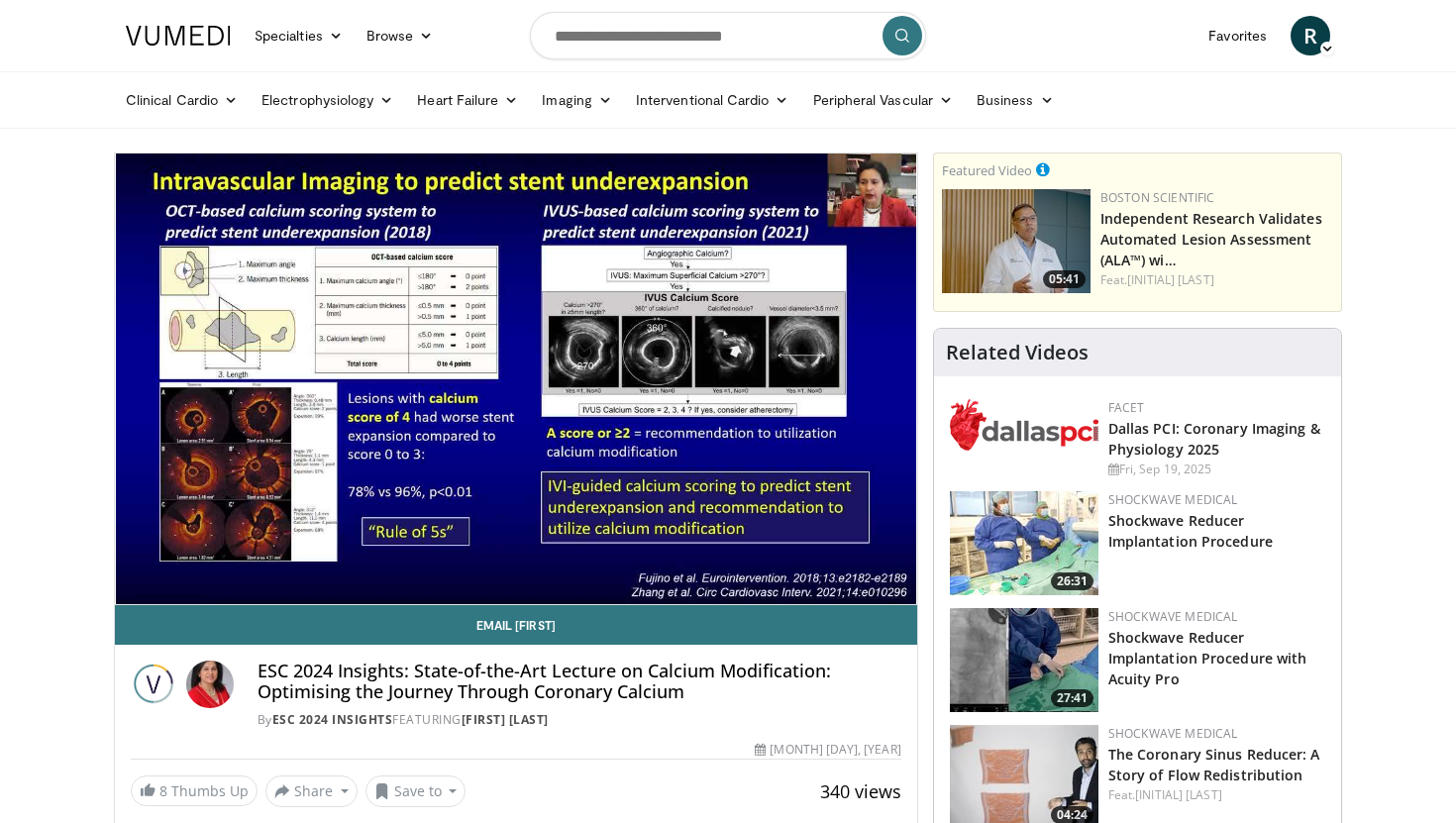 click on "10 seconds
Tap to unmute" at bounding box center (516, 378) 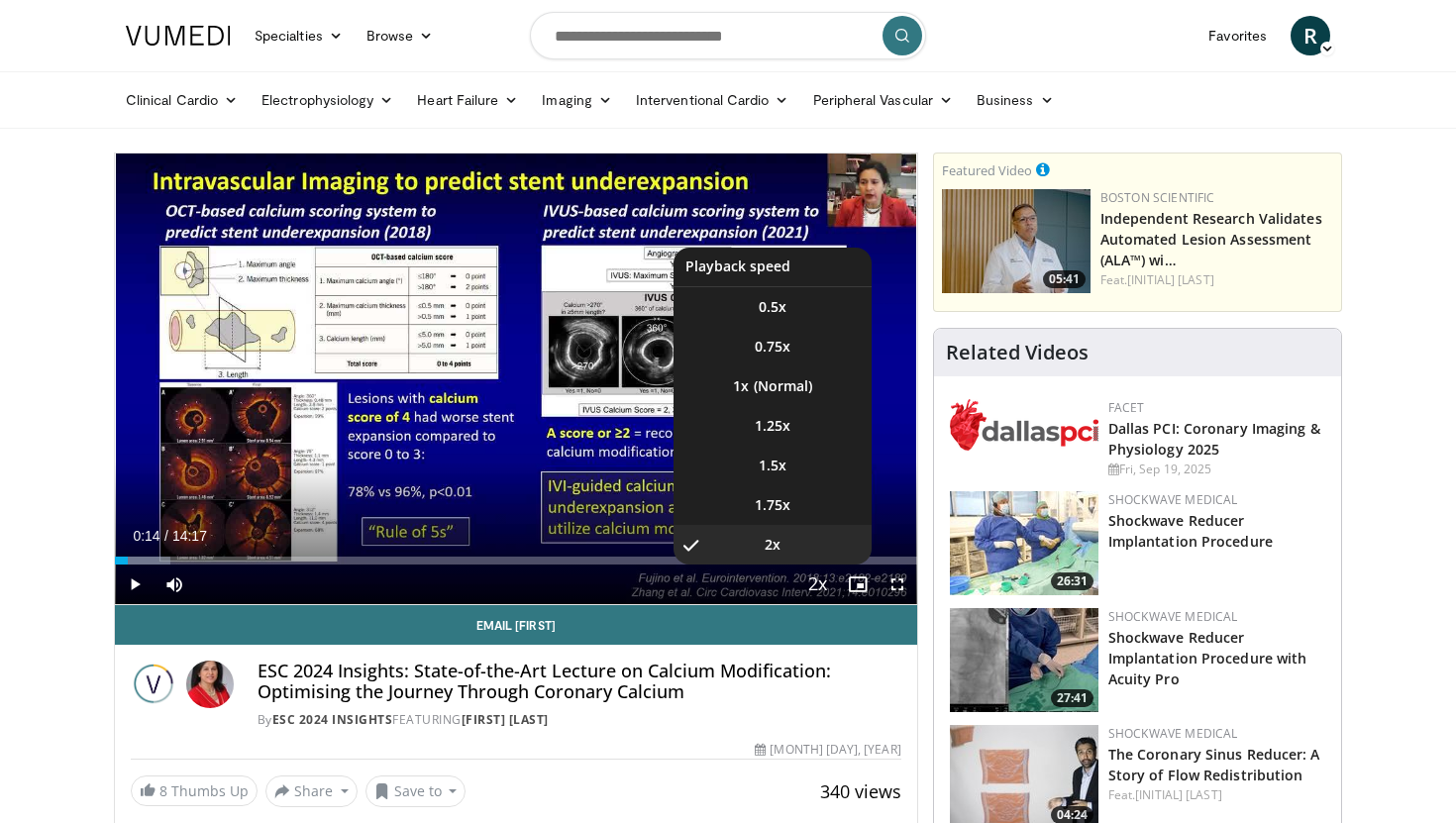 click at bounding box center [818, 585] 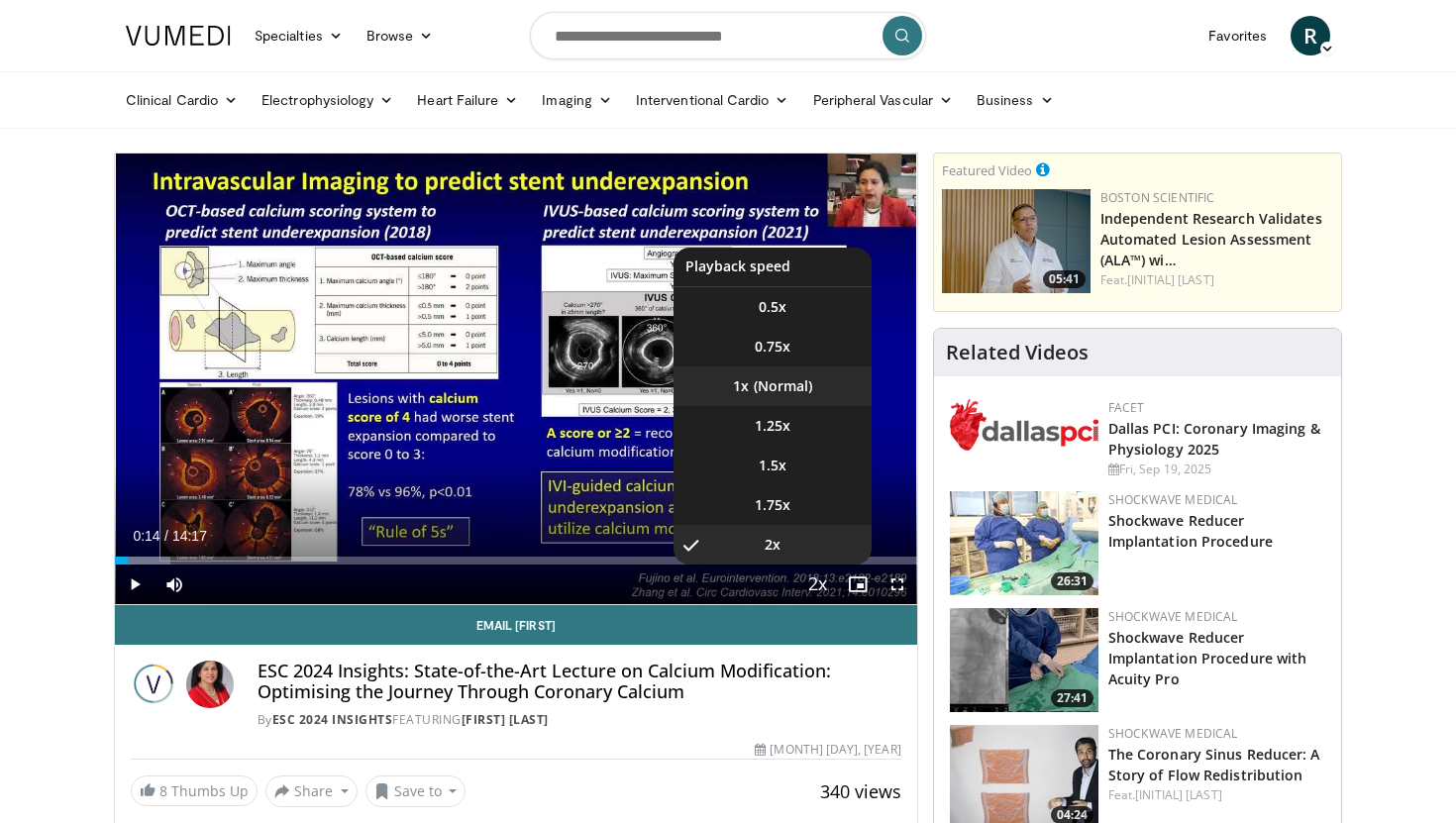 click on "1x" at bounding box center [773, 386] 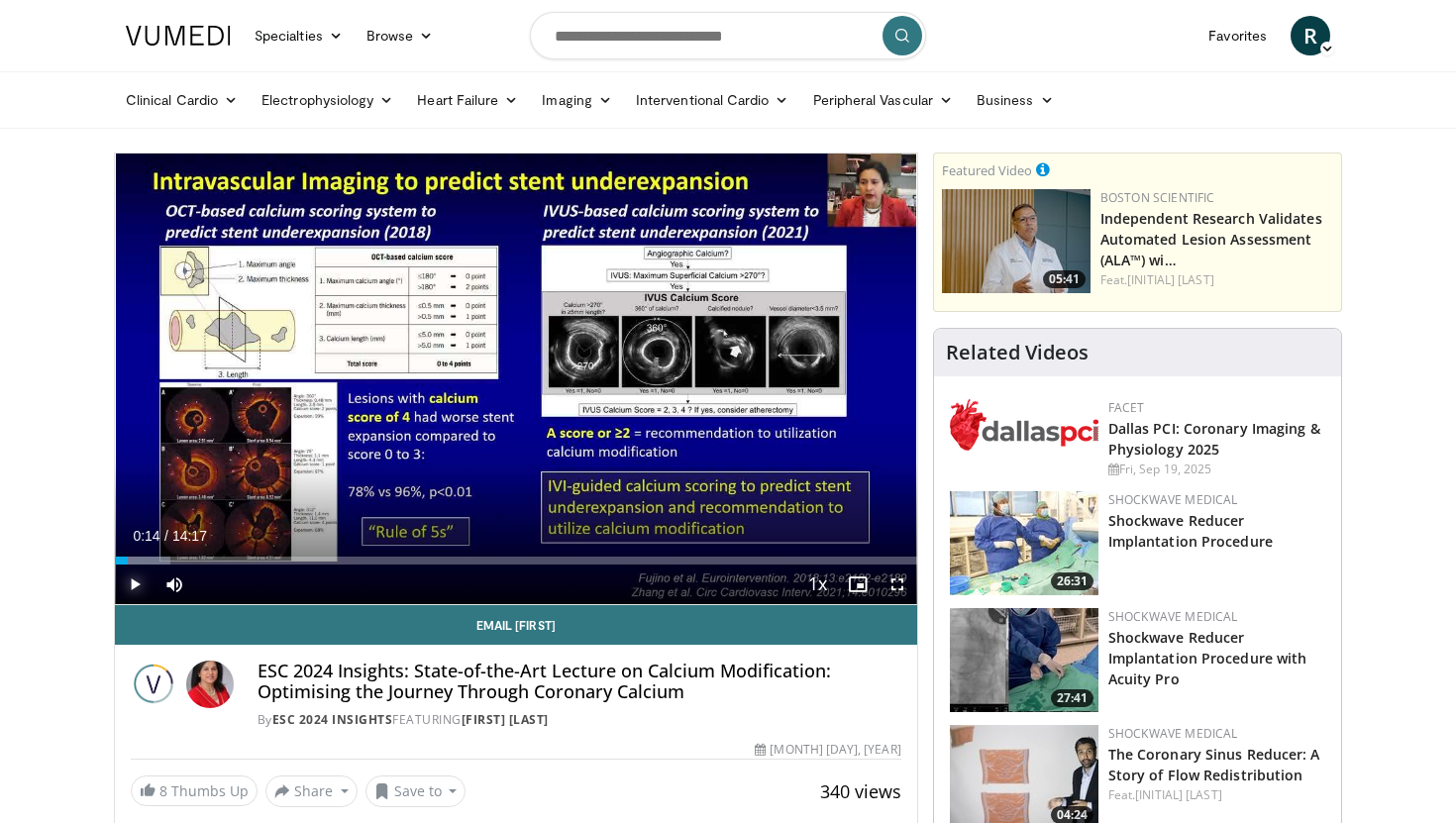 click at bounding box center [135, 584] 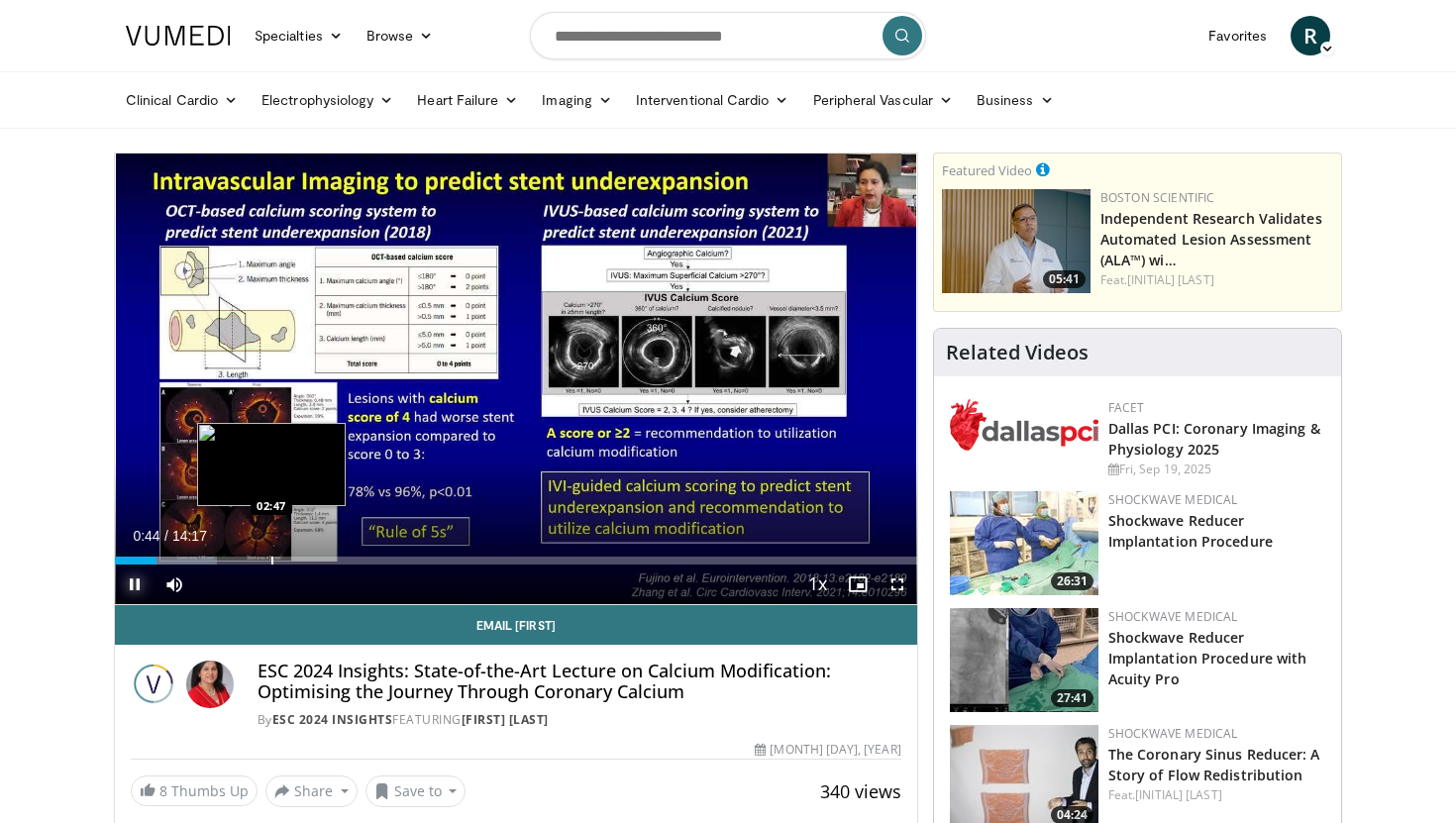 click on "Loaded :  12.71% 00:44 02:47" at bounding box center (516, 555) 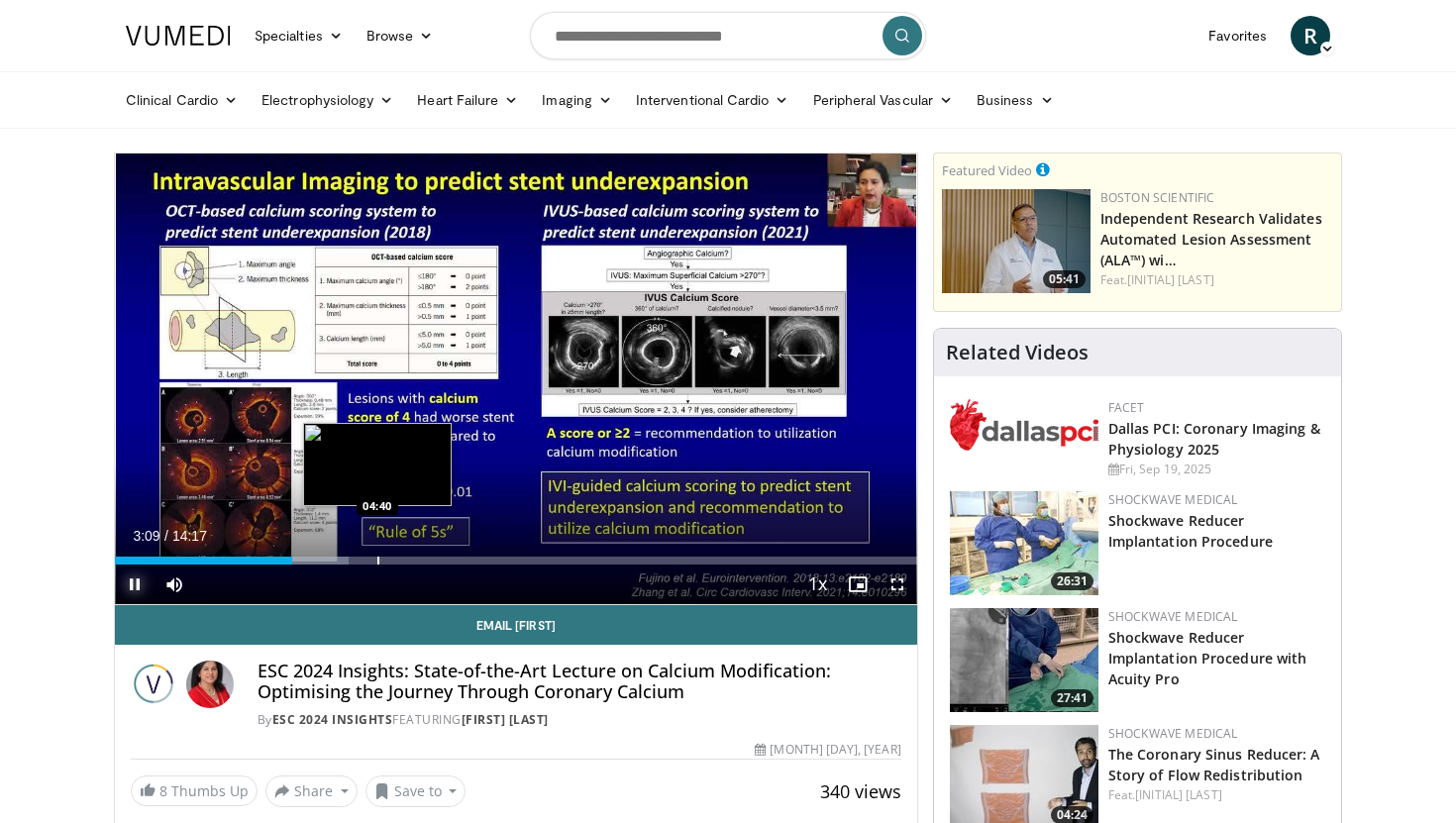 click at bounding box center (378, 561) 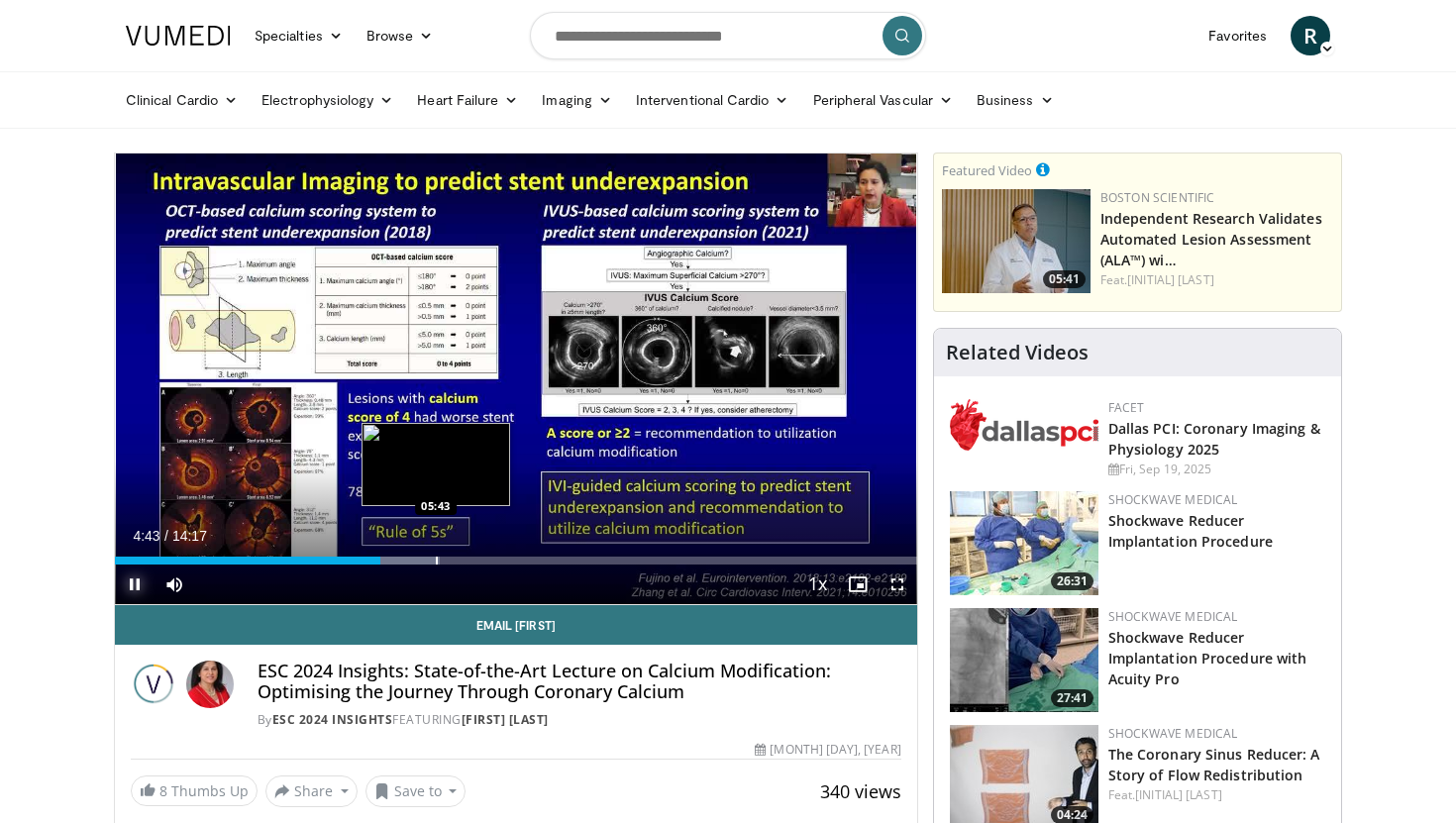 click at bounding box center (437, 561) 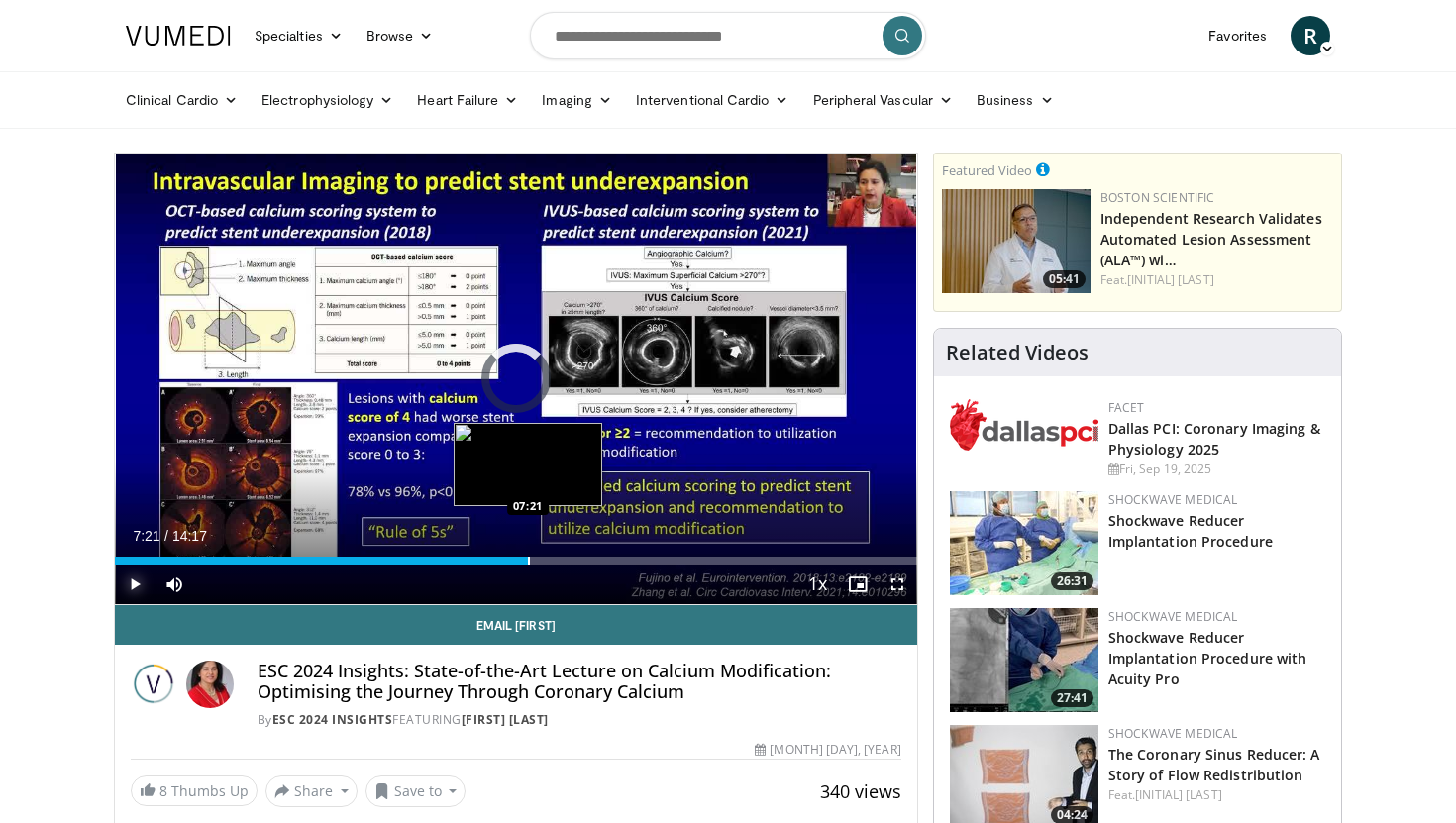 click at bounding box center (529, 561) 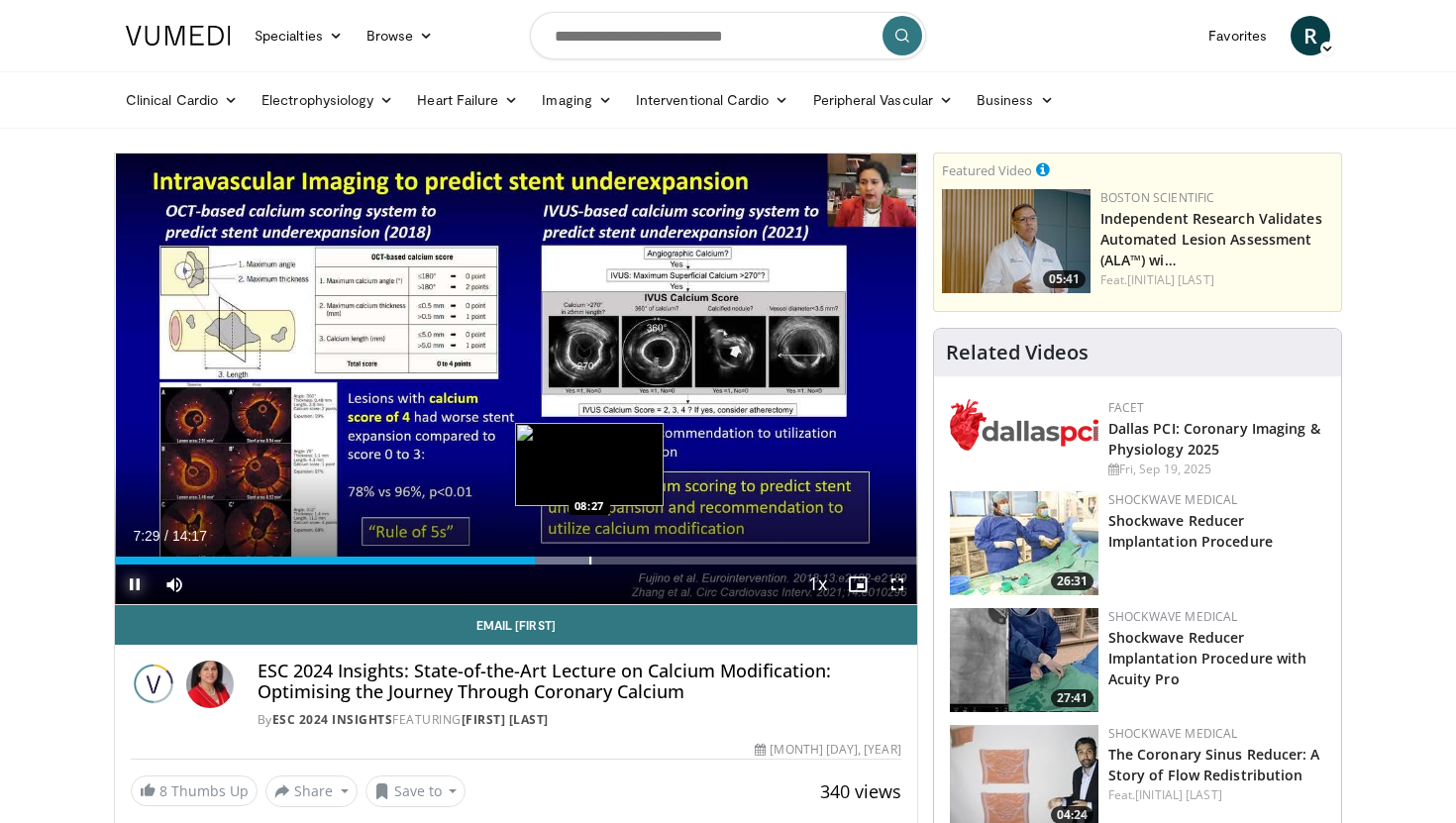 click at bounding box center (590, 561) 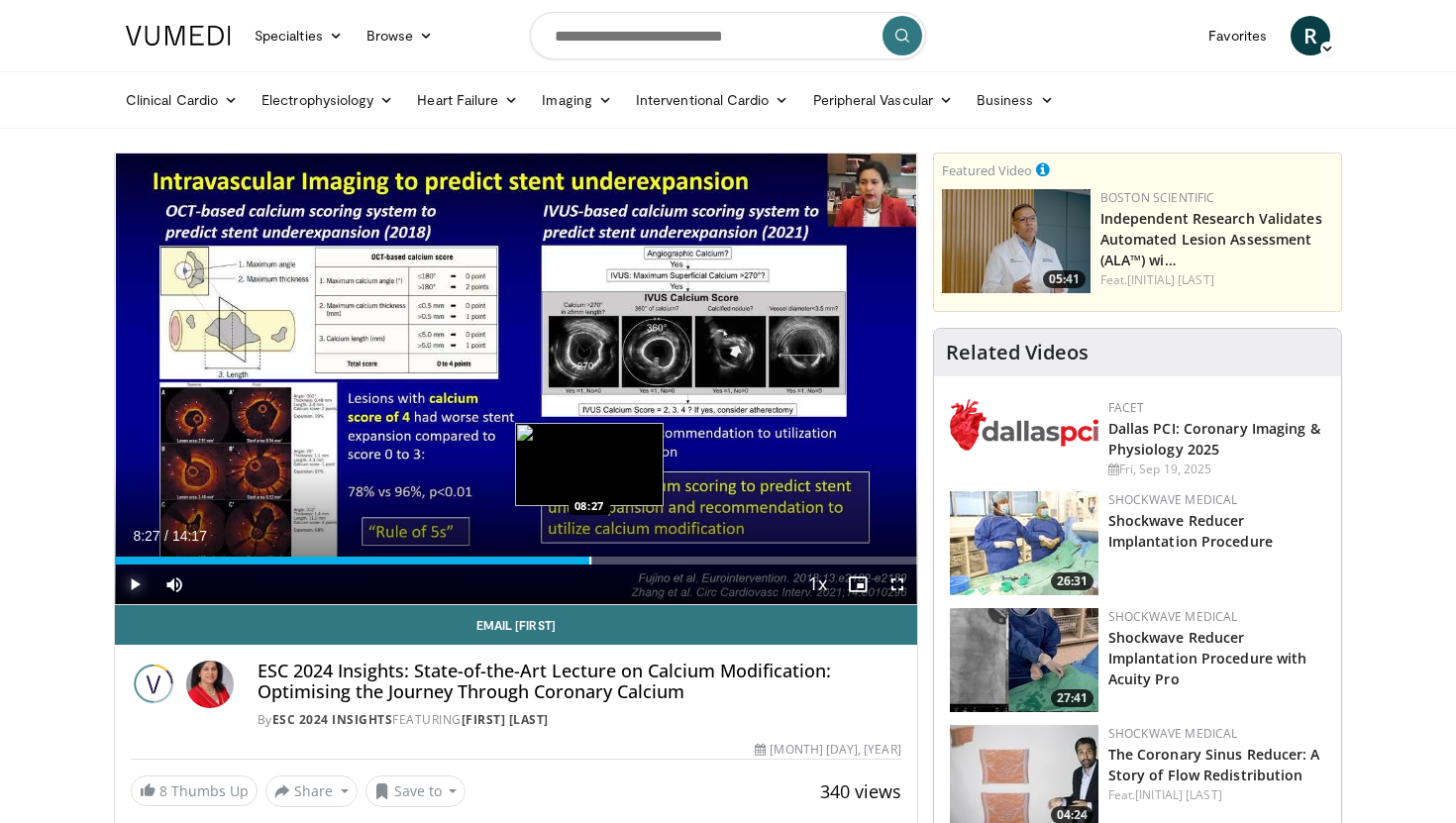 click at bounding box center (590, 561) 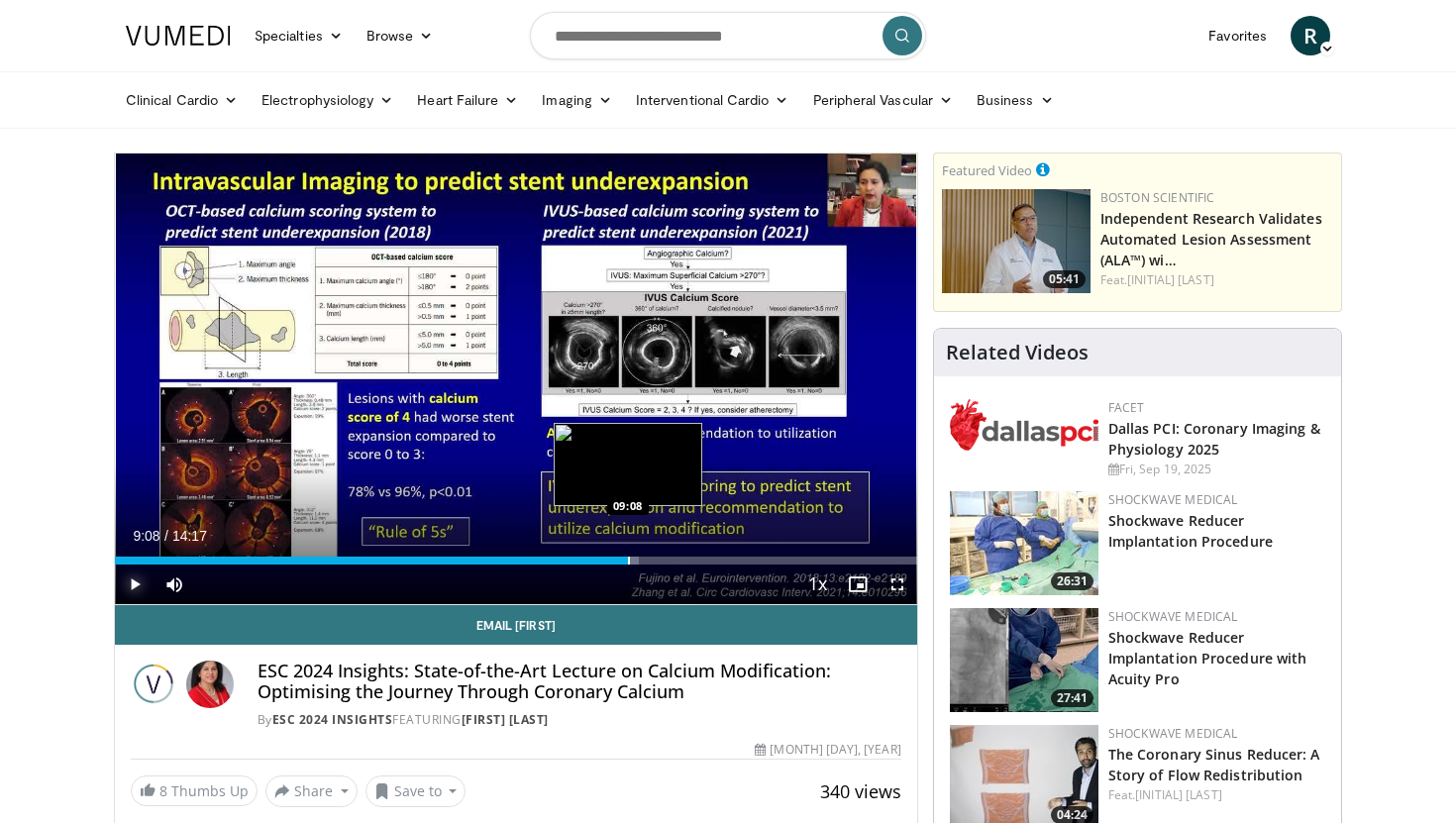 click at bounding box center (629, 561) 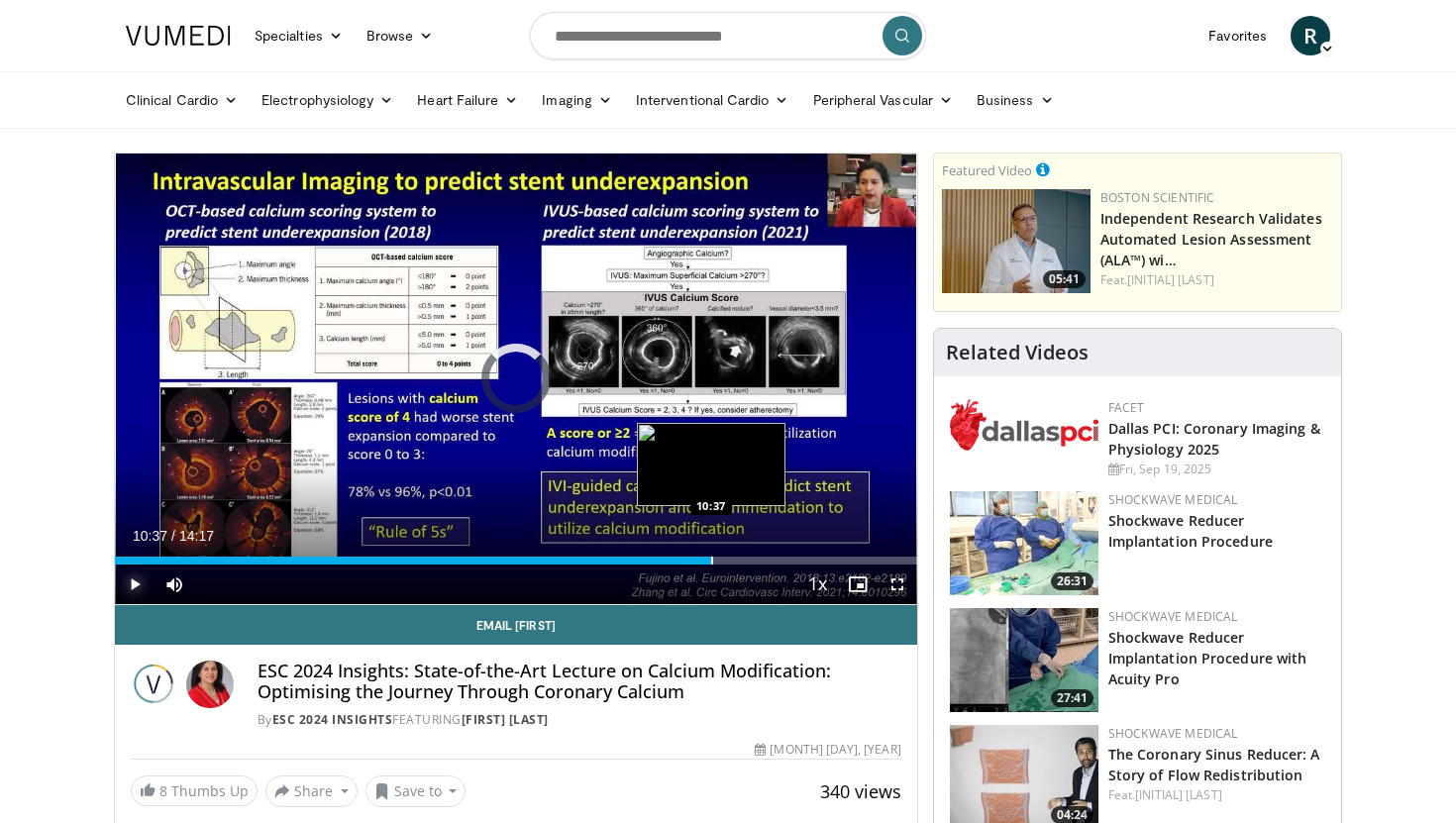 click at bounding box center (712, 561) 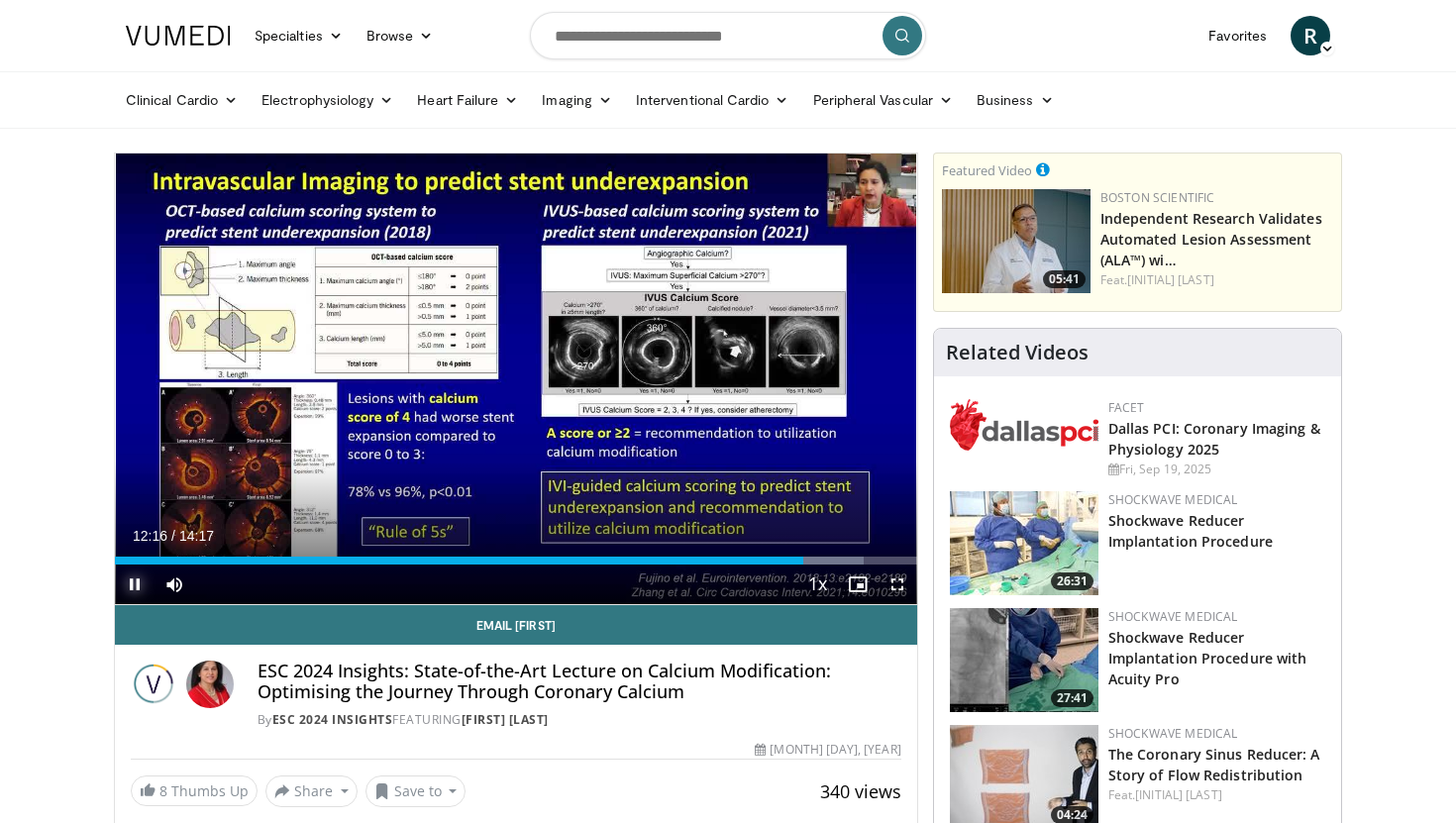 click at bounding box center (135, 584) 